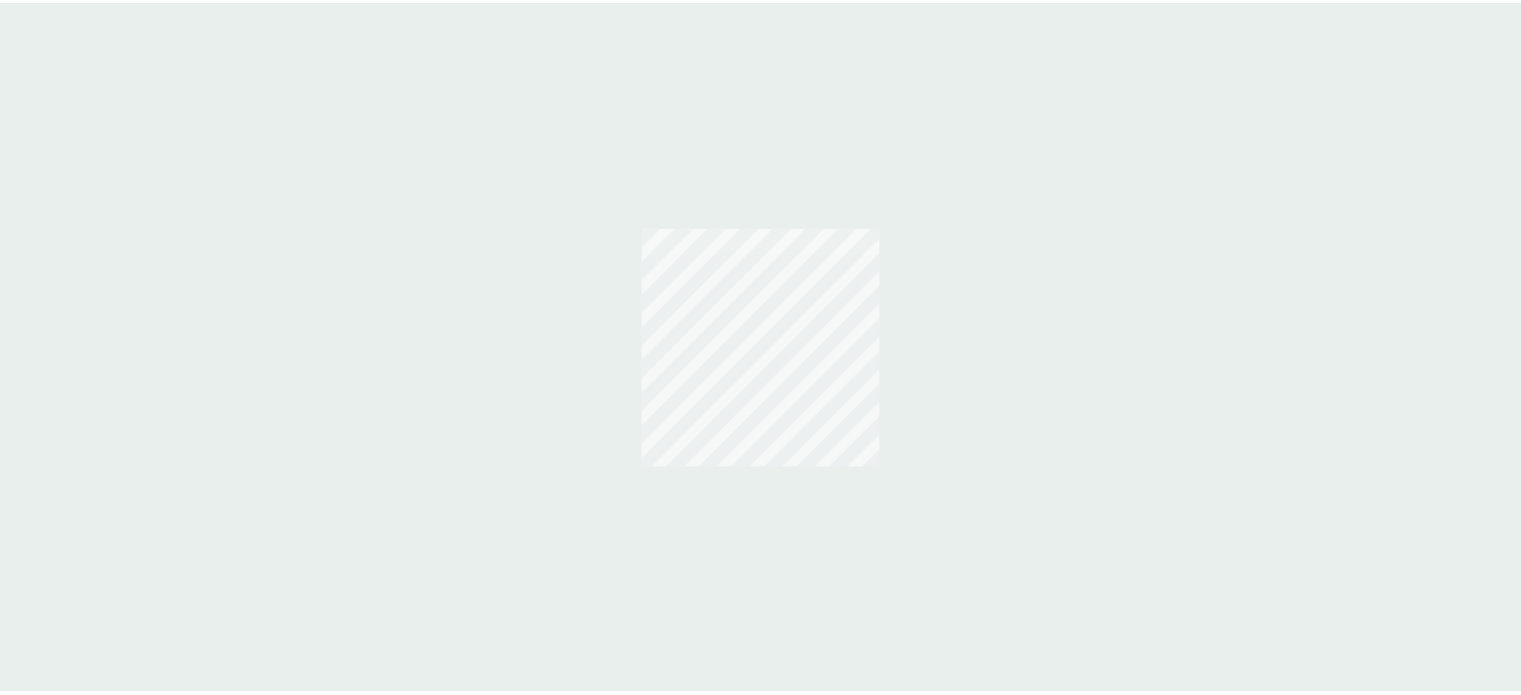 scroll, scrollTop: 0, scrollLeft: 0, axis: both 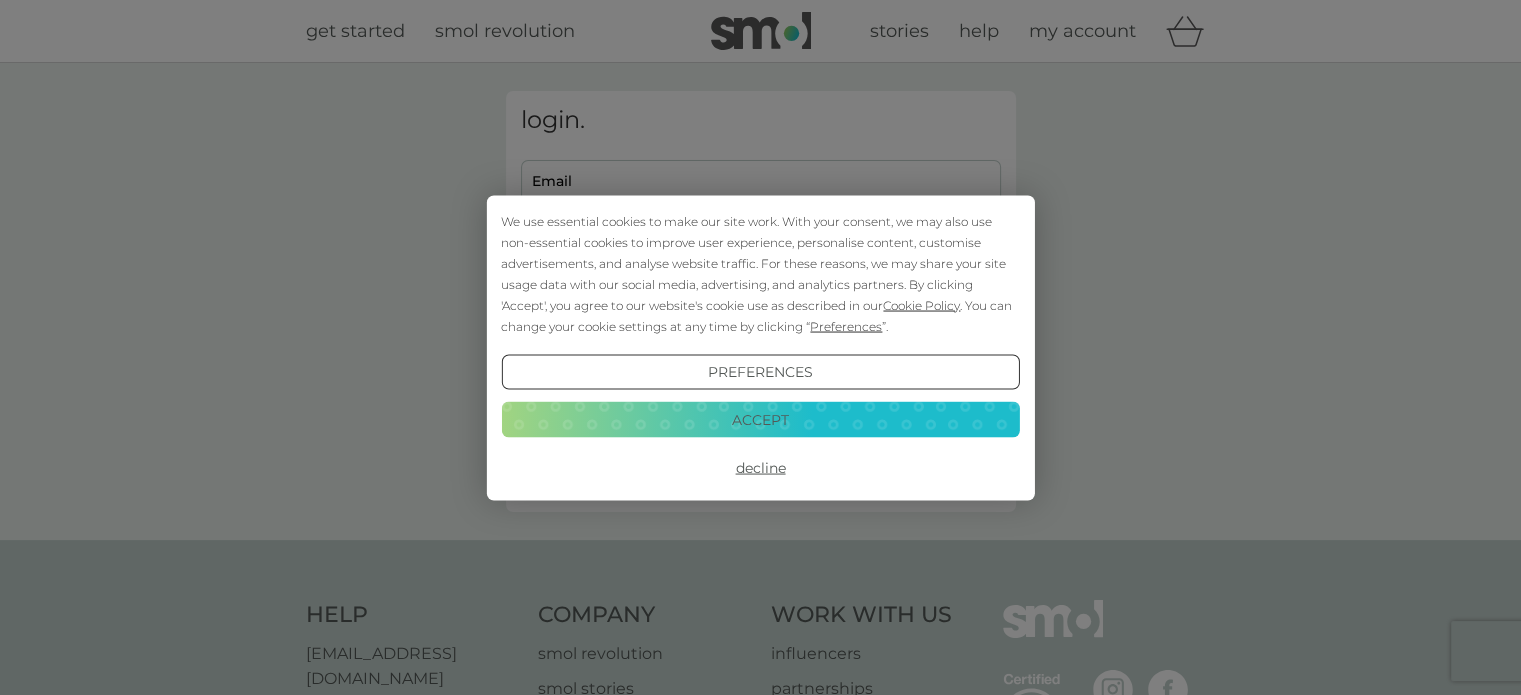 type on "daventress@aol.com" 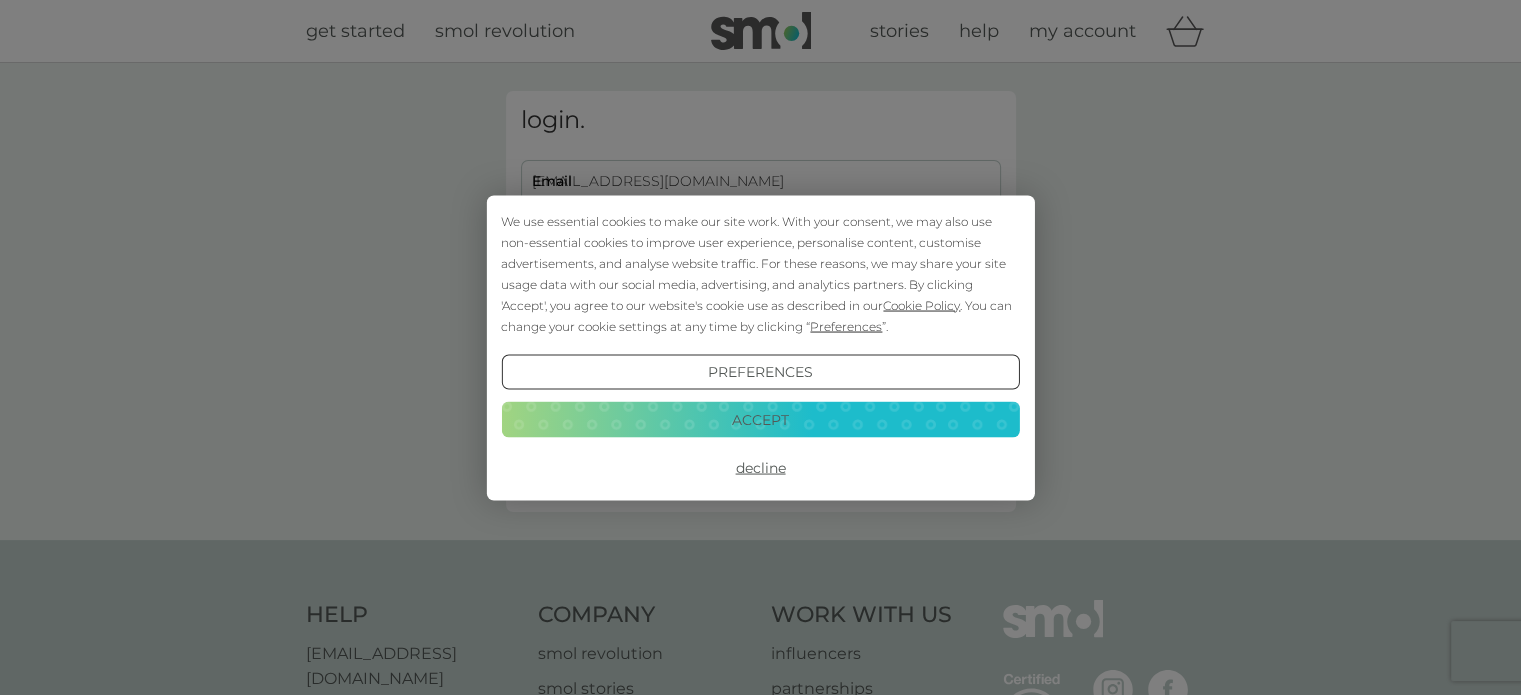 click on "Accept" at bounding box center (760, 420) 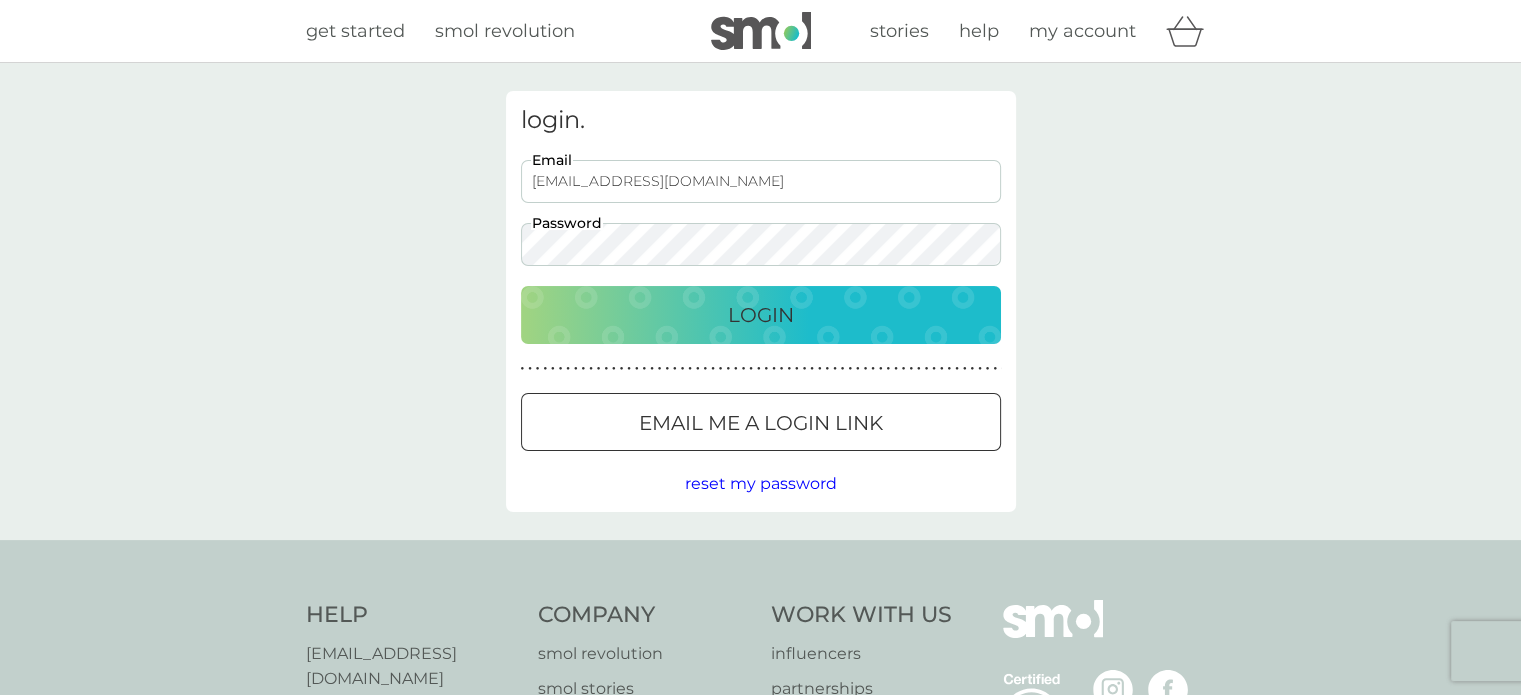 click on "Login" at bounding box center [761, 315] 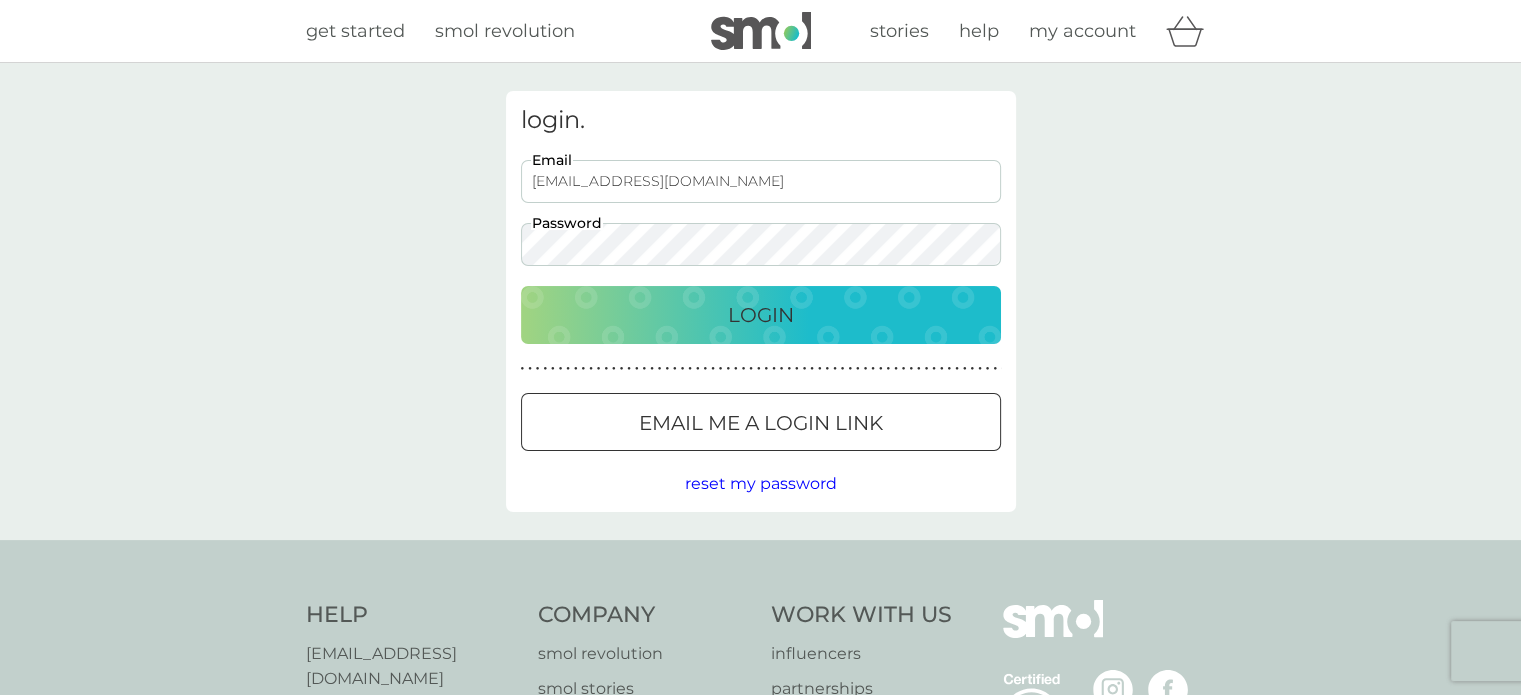 scroll, scrollTop: 0, scrollLeft: 0, axis: both 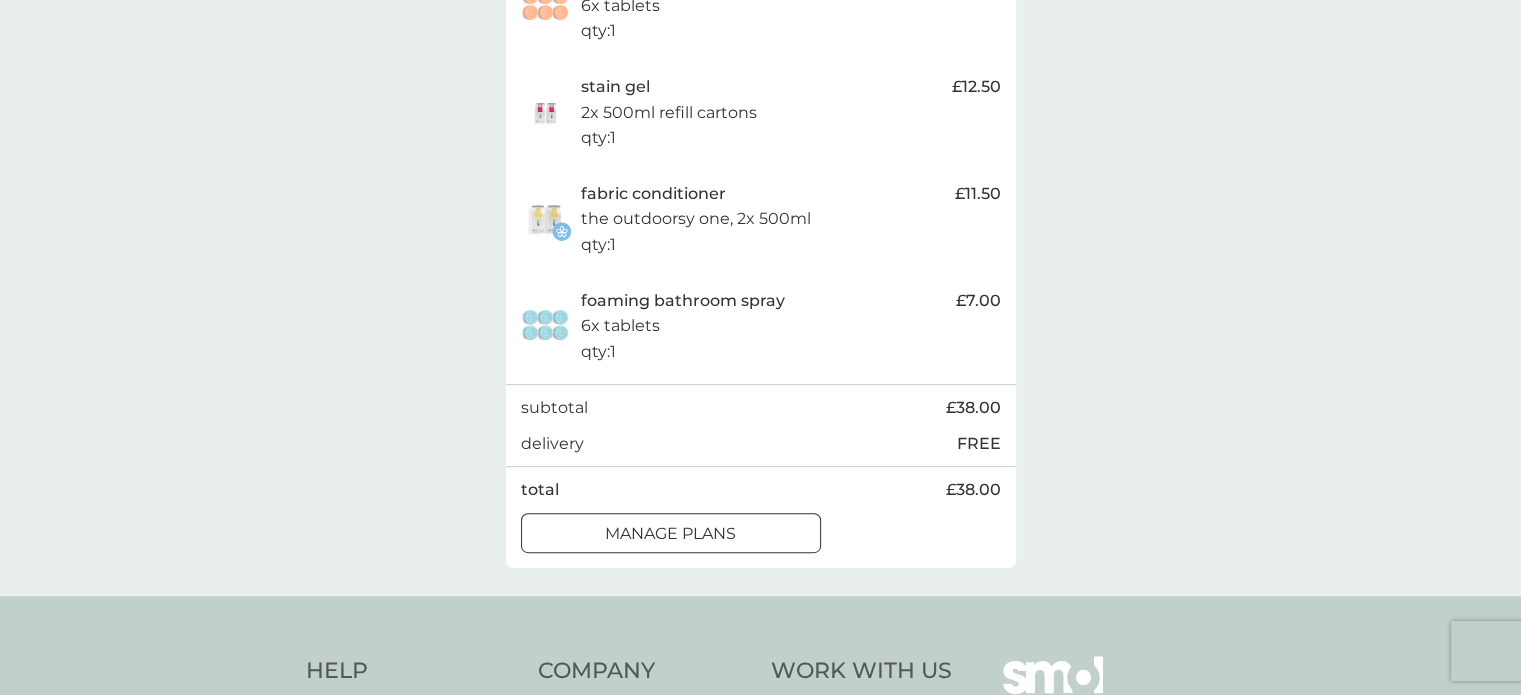 click on "manage plans" at bounding box center (670, 534) 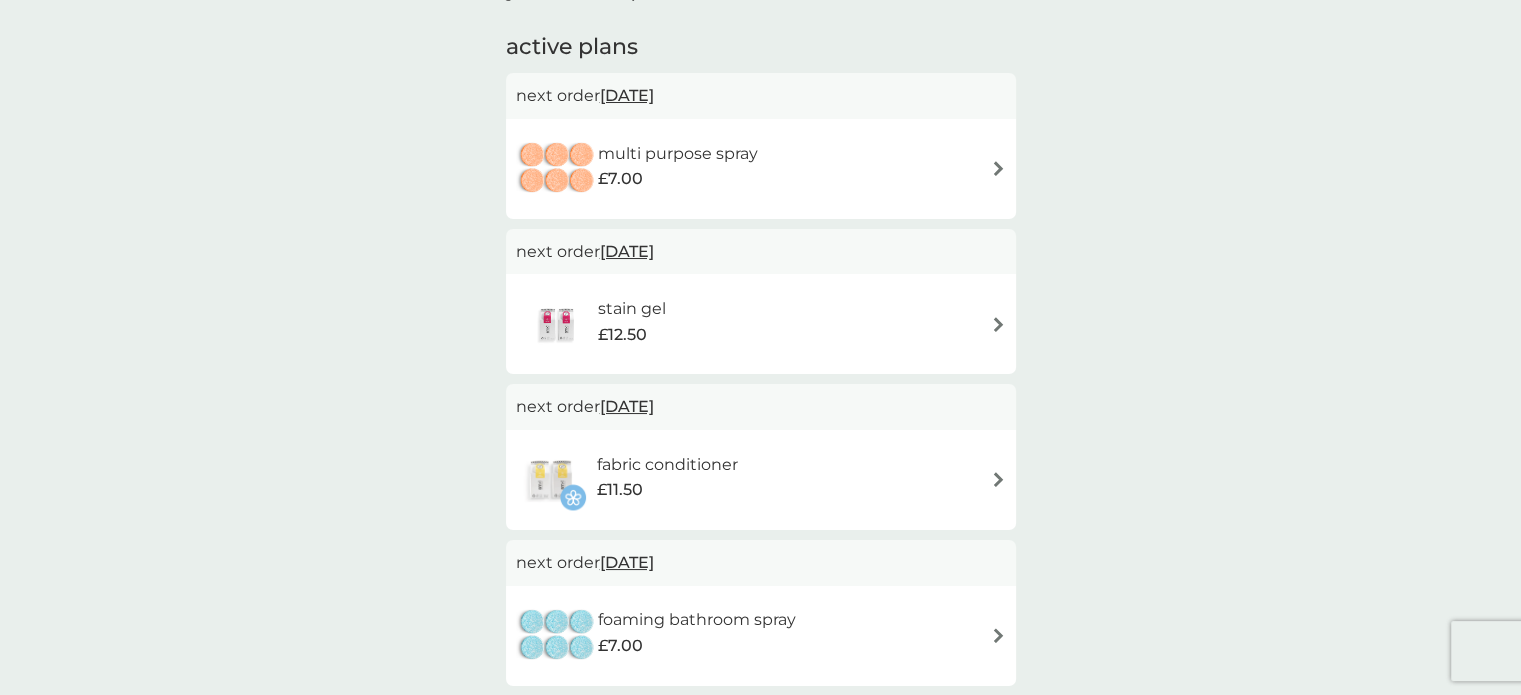 scroll, scrollTop: 200, scrollLeft: 0, axis: vertical 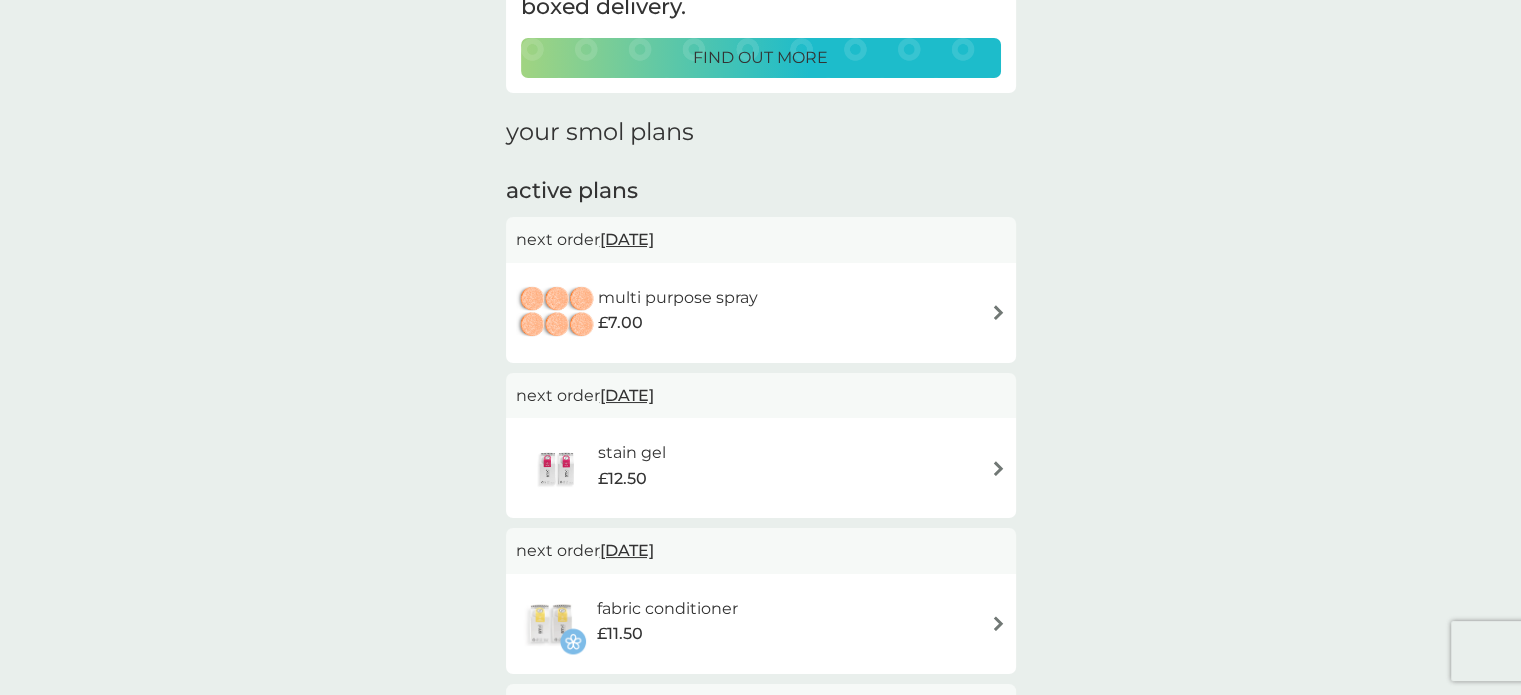 click on "[DATE]" at bounding box center [627, 239] 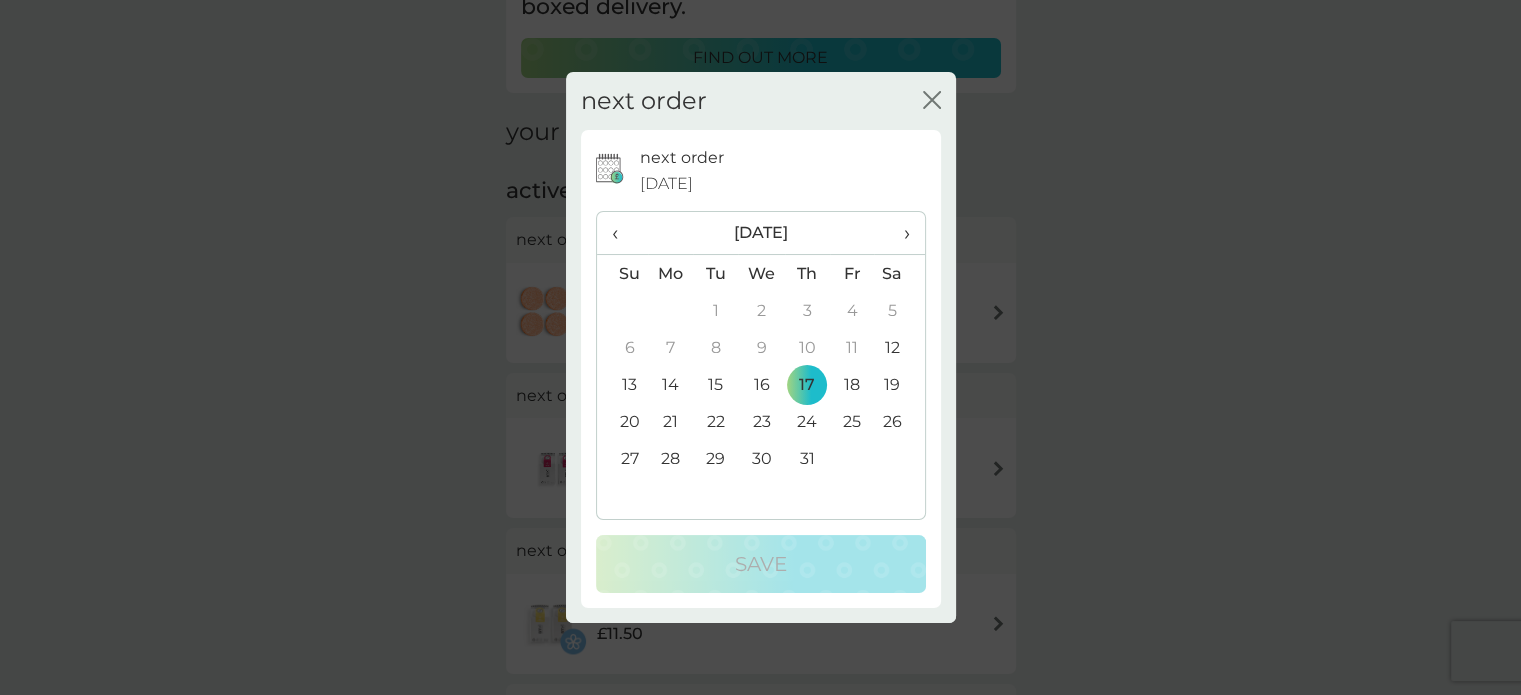 click on "31" at bounding box center (807, 458) 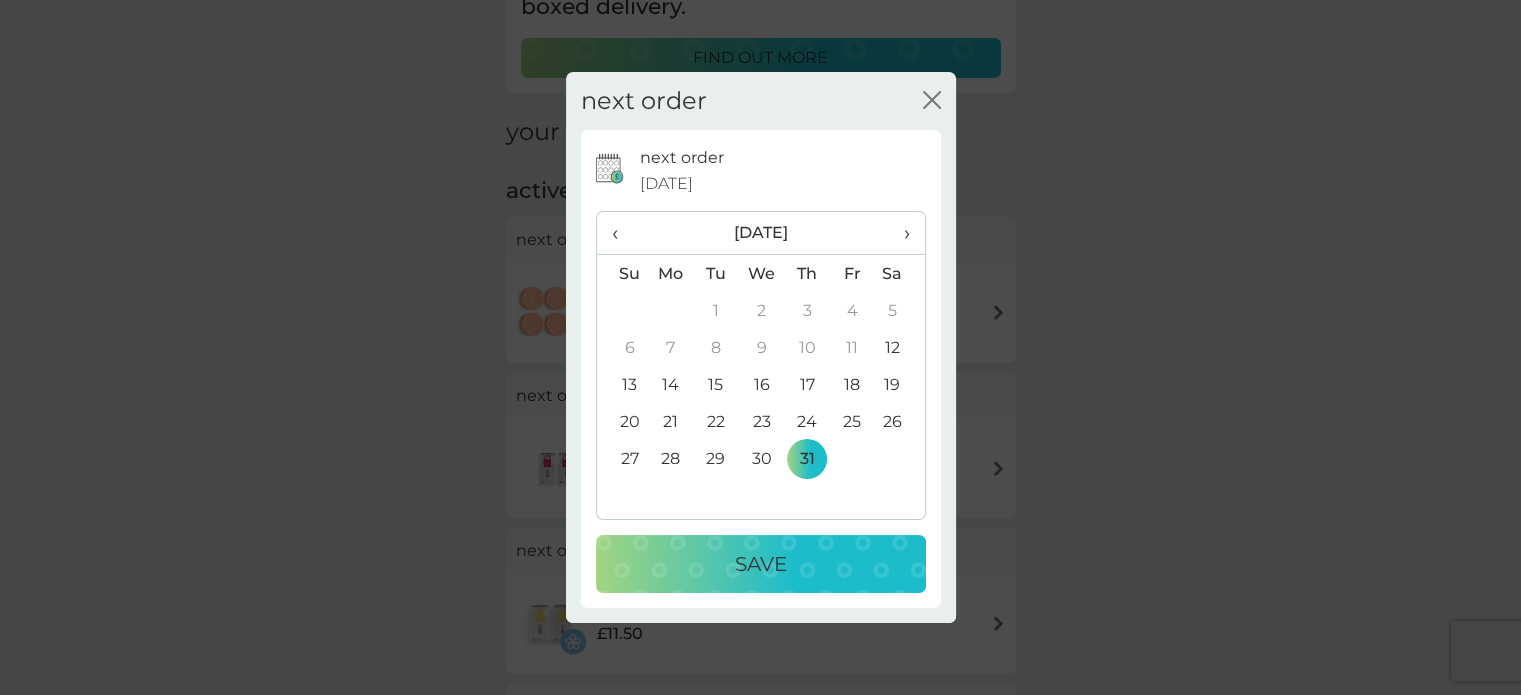 click on "Save" at bounding box center [761, 564] 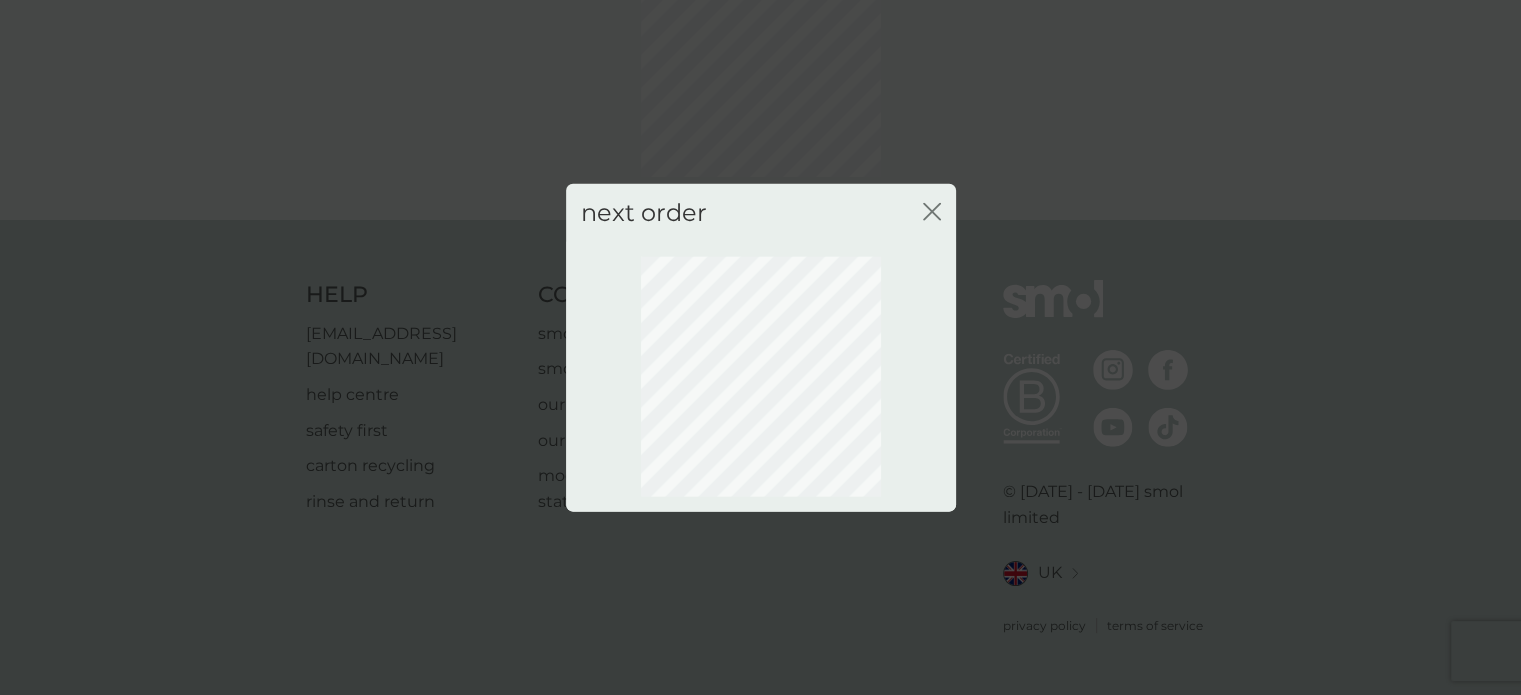scroll, scrollTop: 143, scrollLeft: 0, axis: vertical 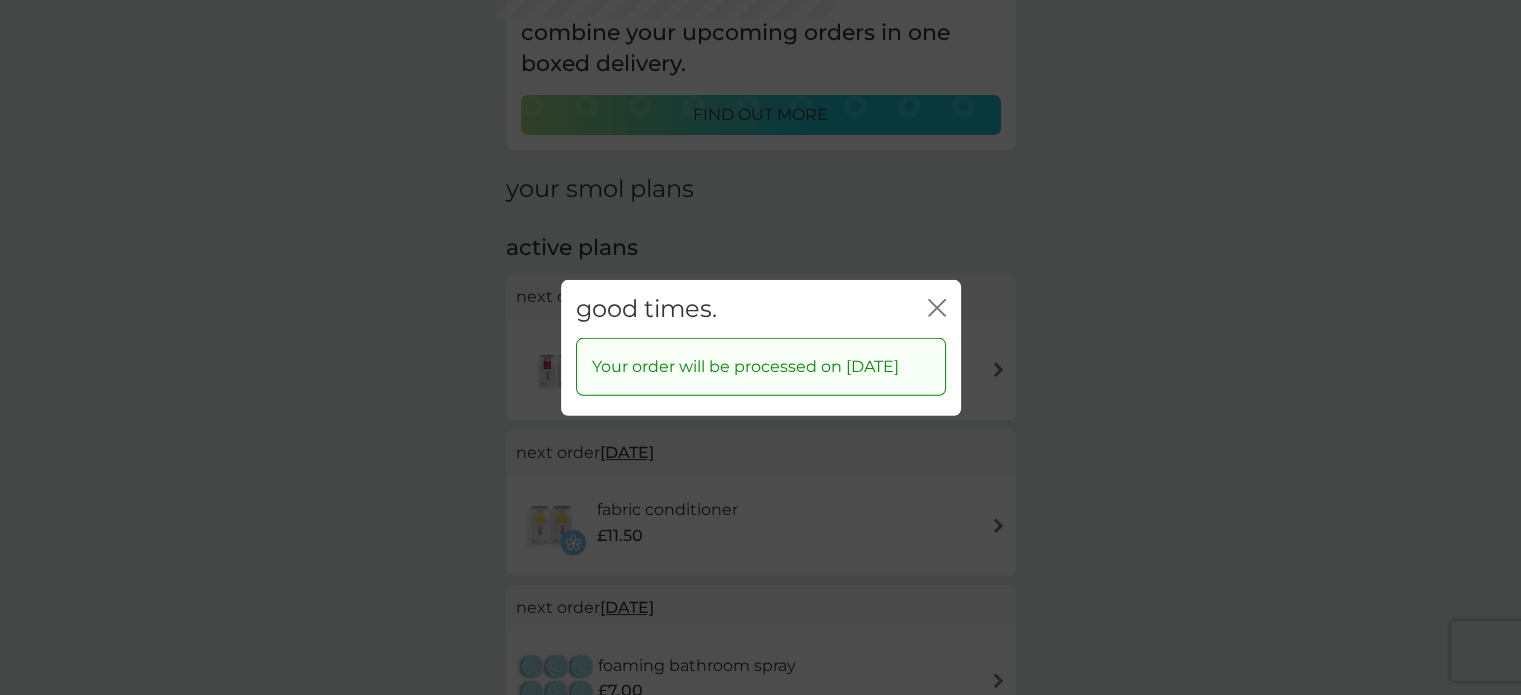 click on "close" 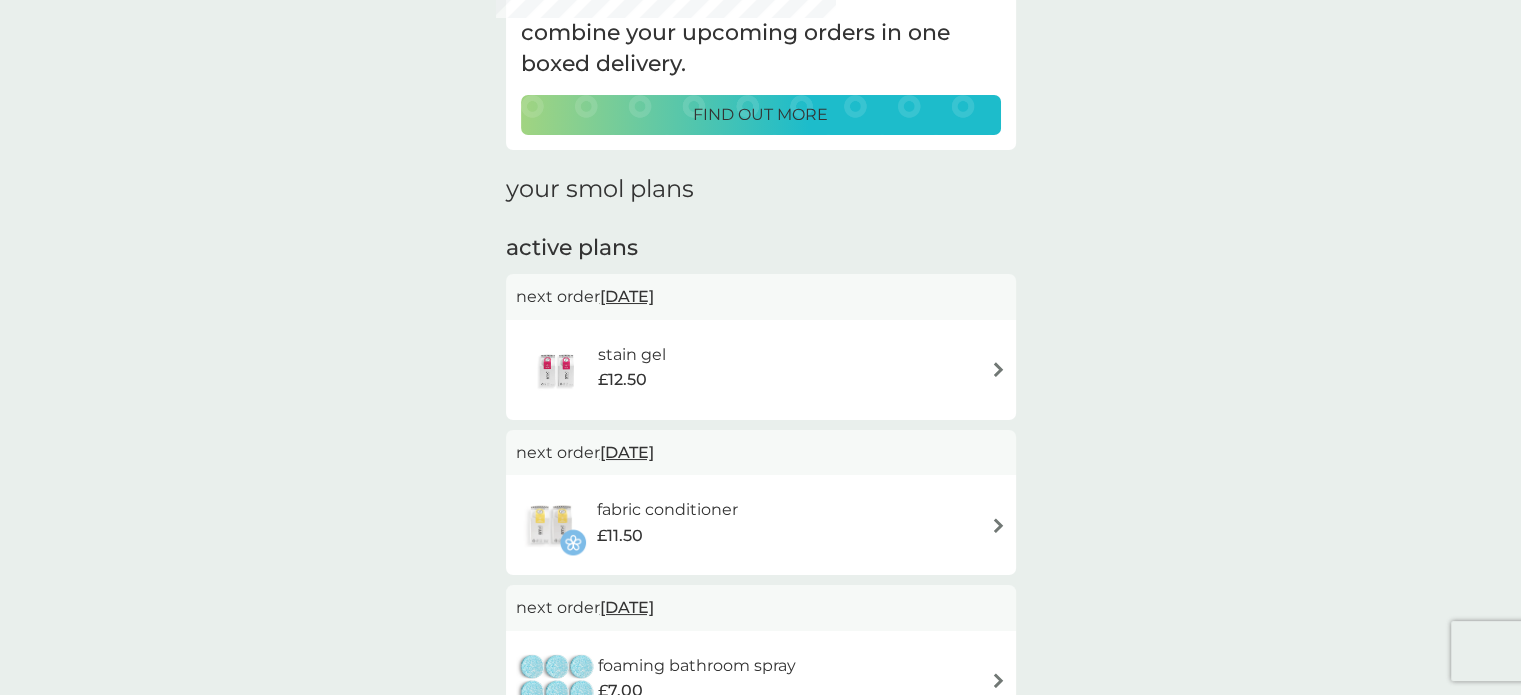 click on "[DATE]" at bounding box center (627, 296) 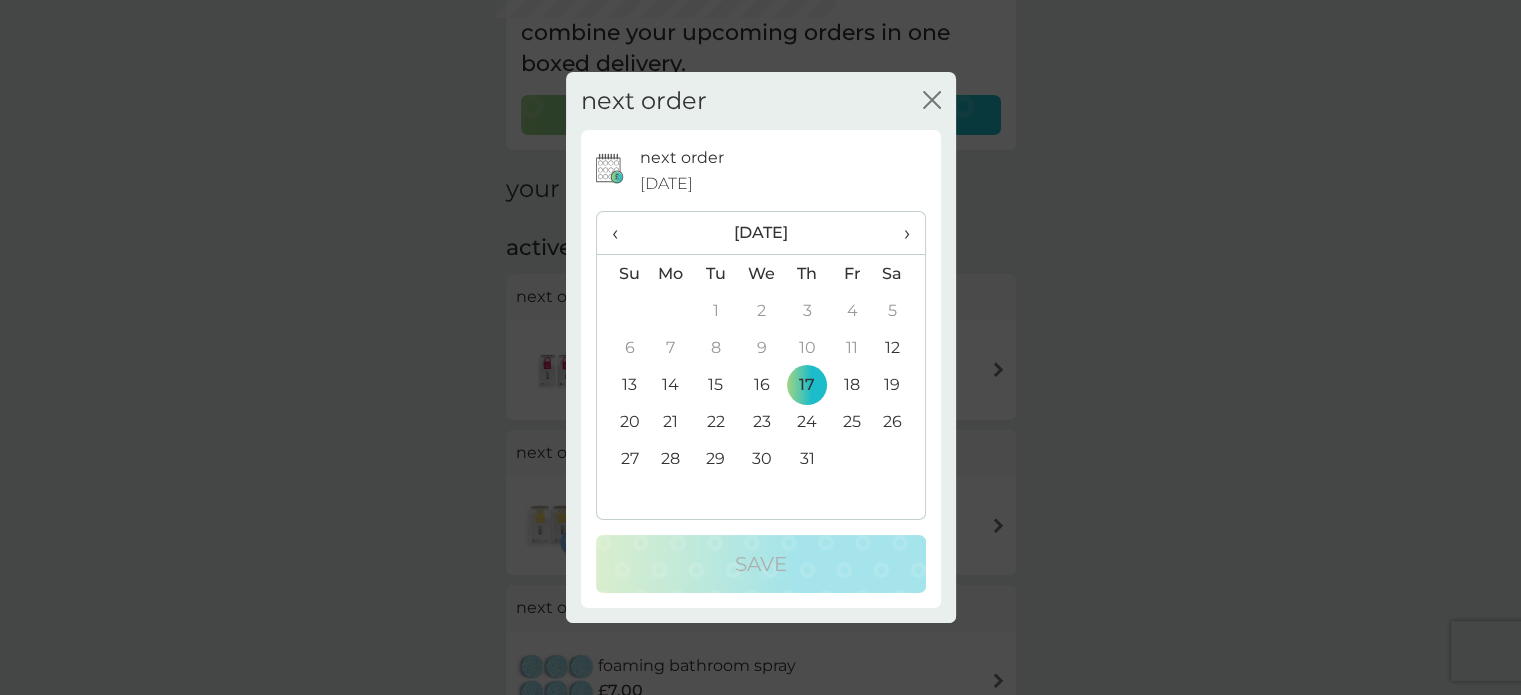 click on "31" at bounding box center [807, 458] 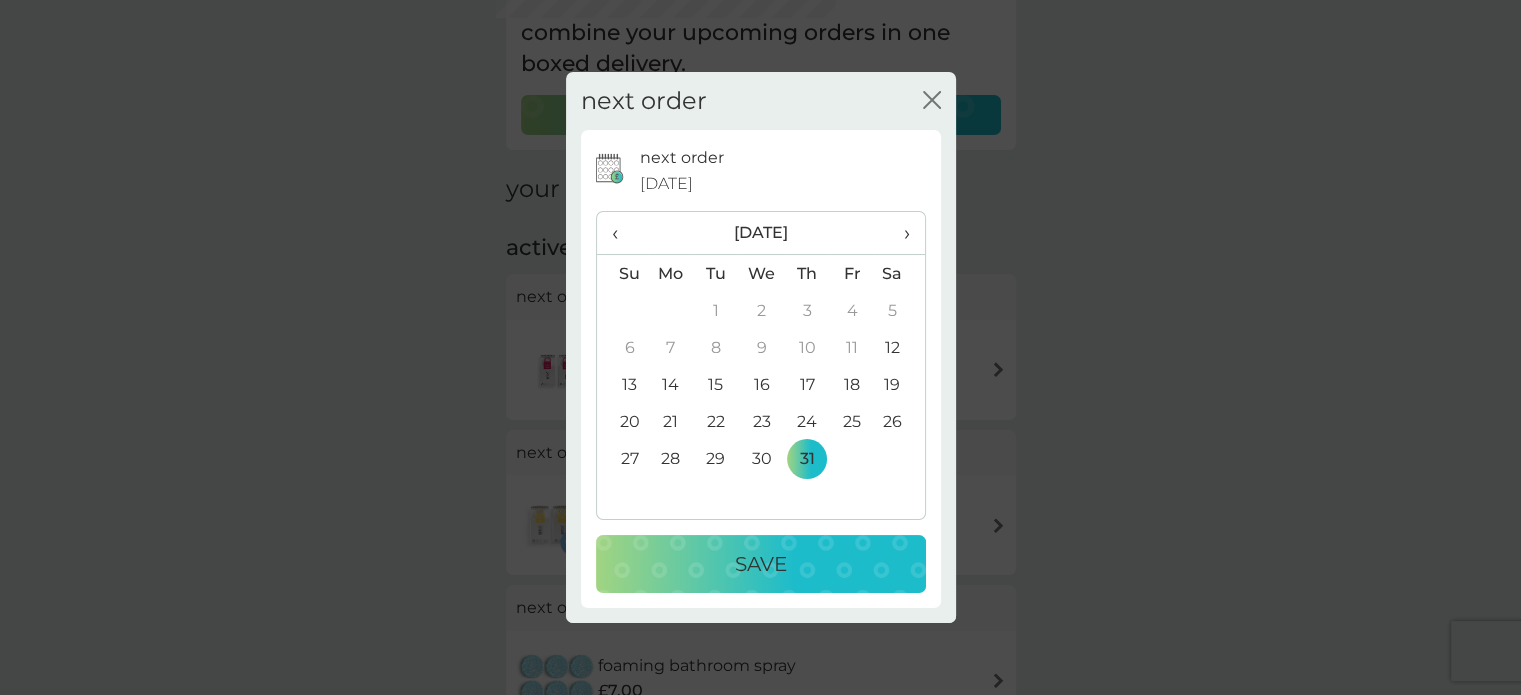click on "Save" at bounding box center (761, 564) 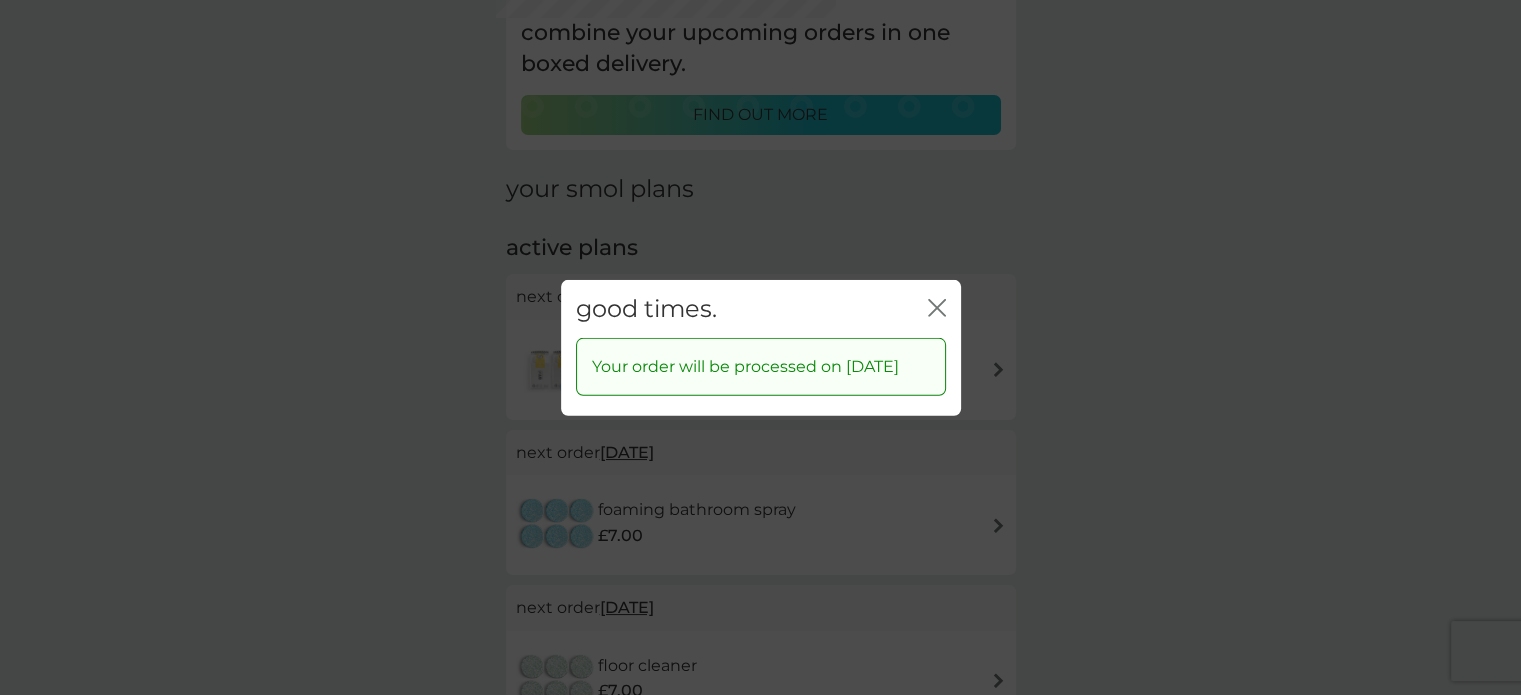 click 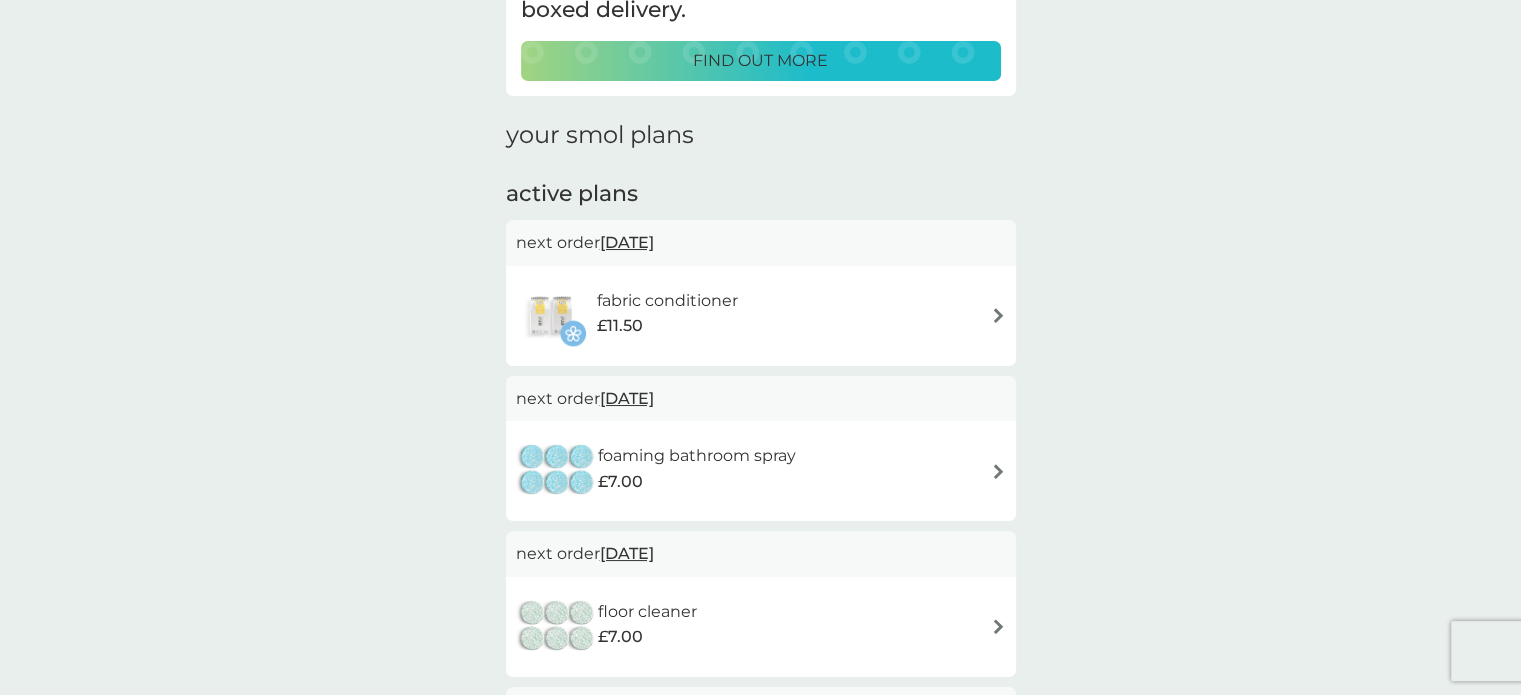 scroll, scrollTop: 243, scrollLeft: 0, axis: vertical 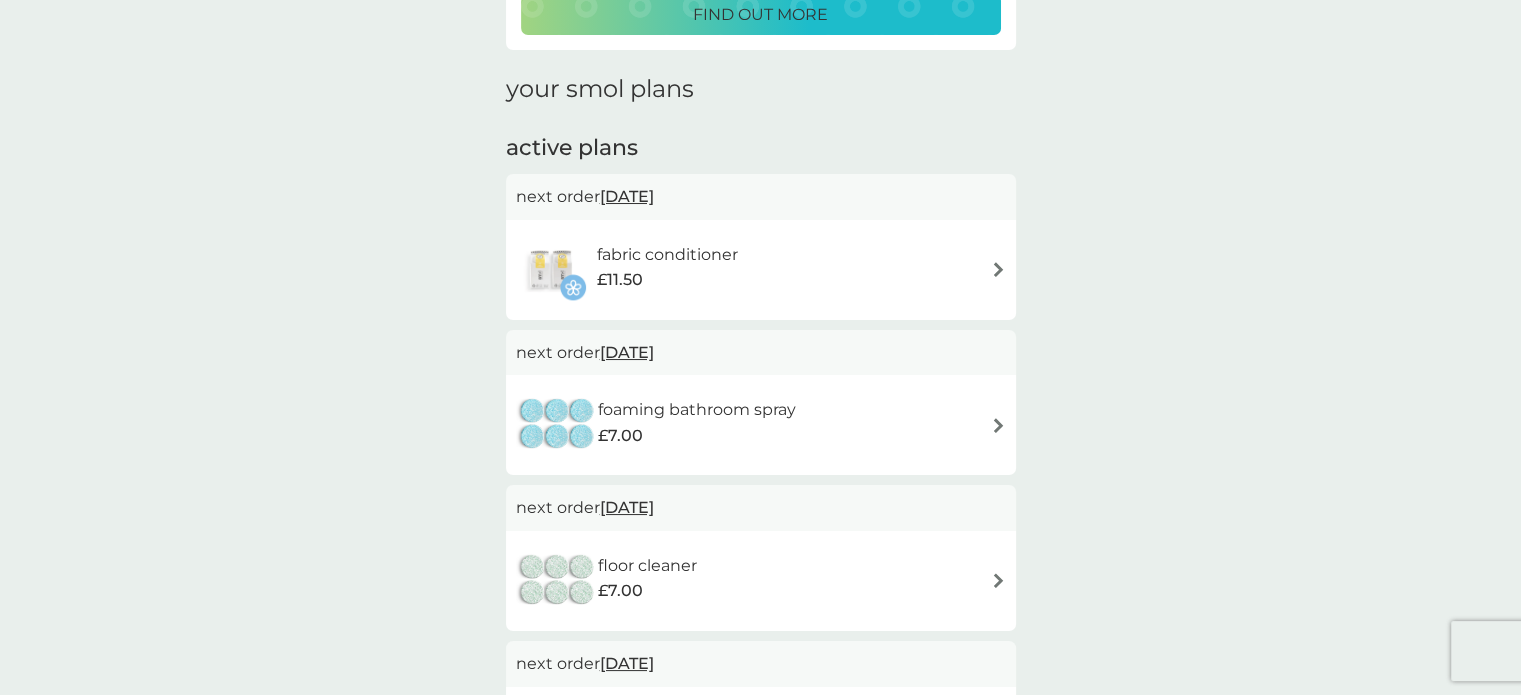 click on "[DATE]" at bounding box center [627, 196] 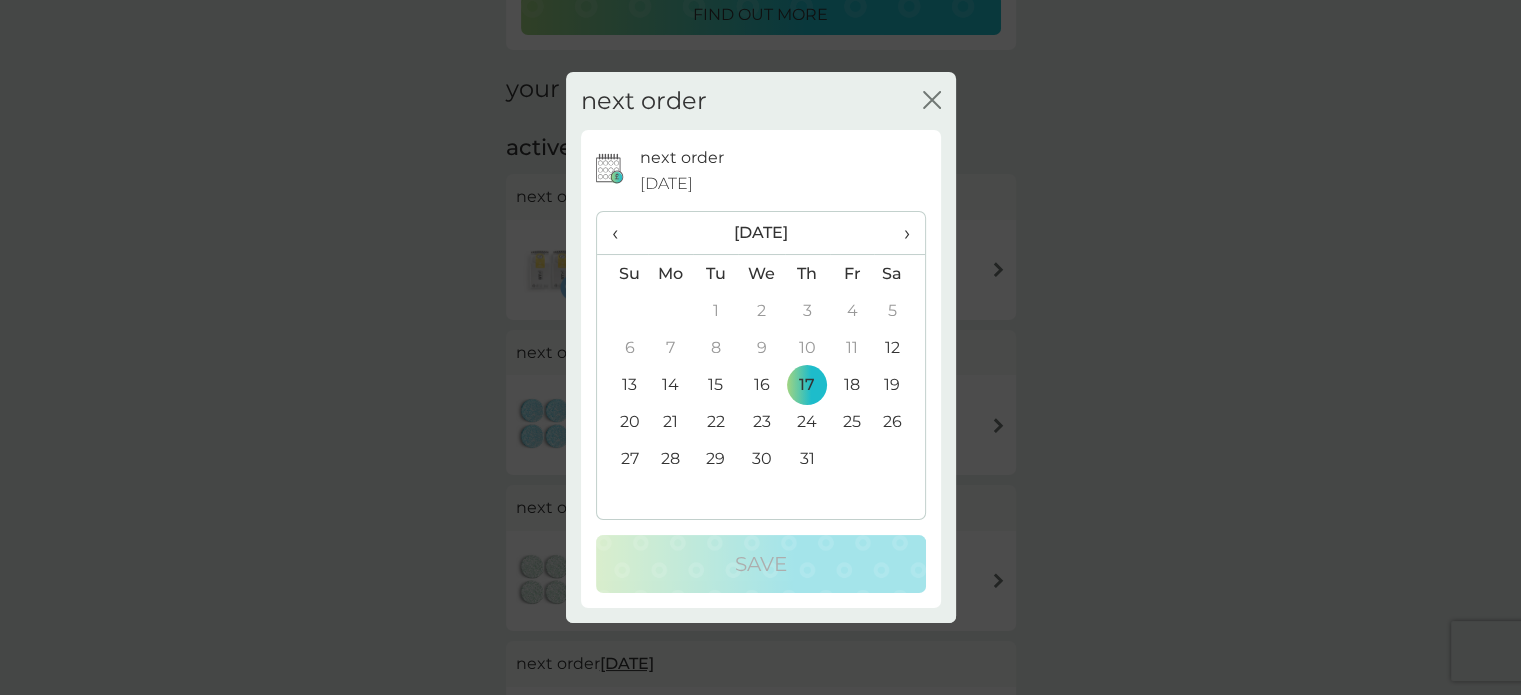 click on "31" at bounding box center (807, 458) 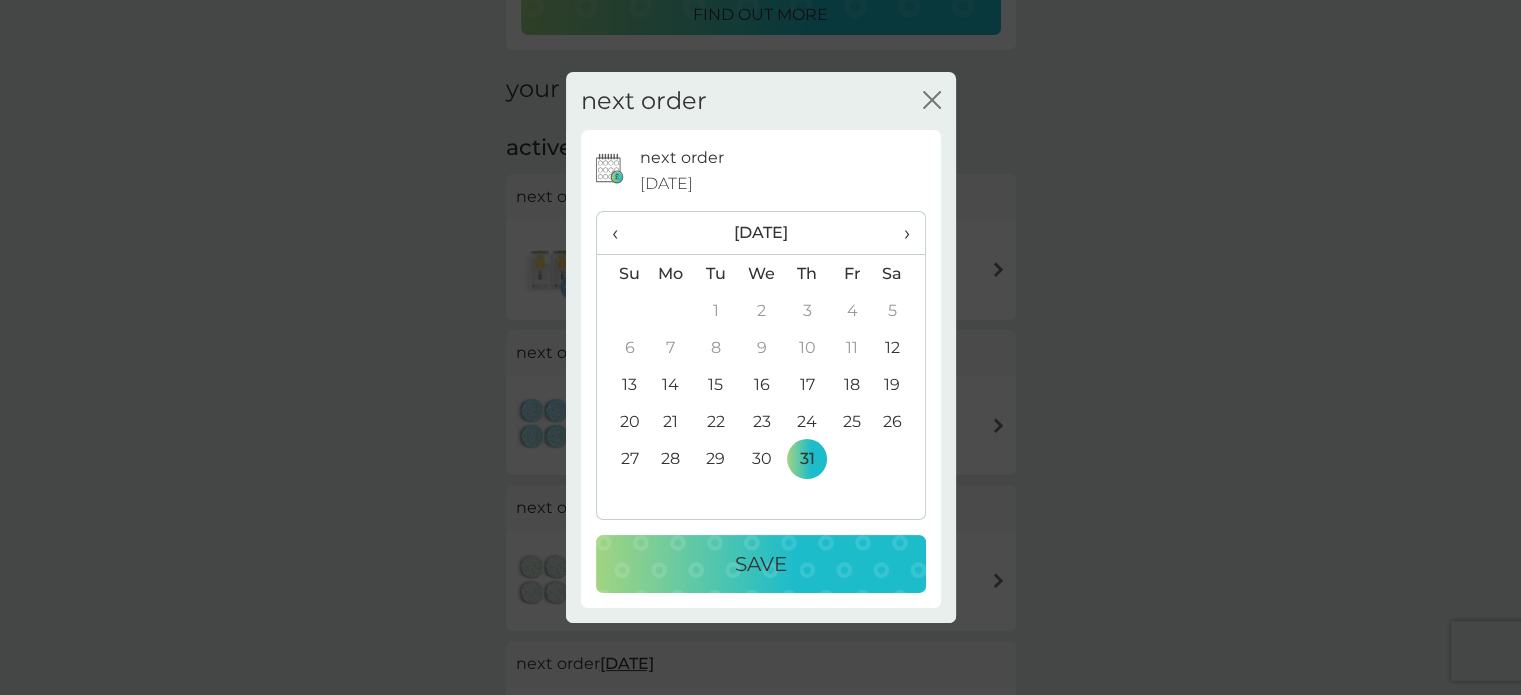 click on "Save" at bounding box center [761, 564] 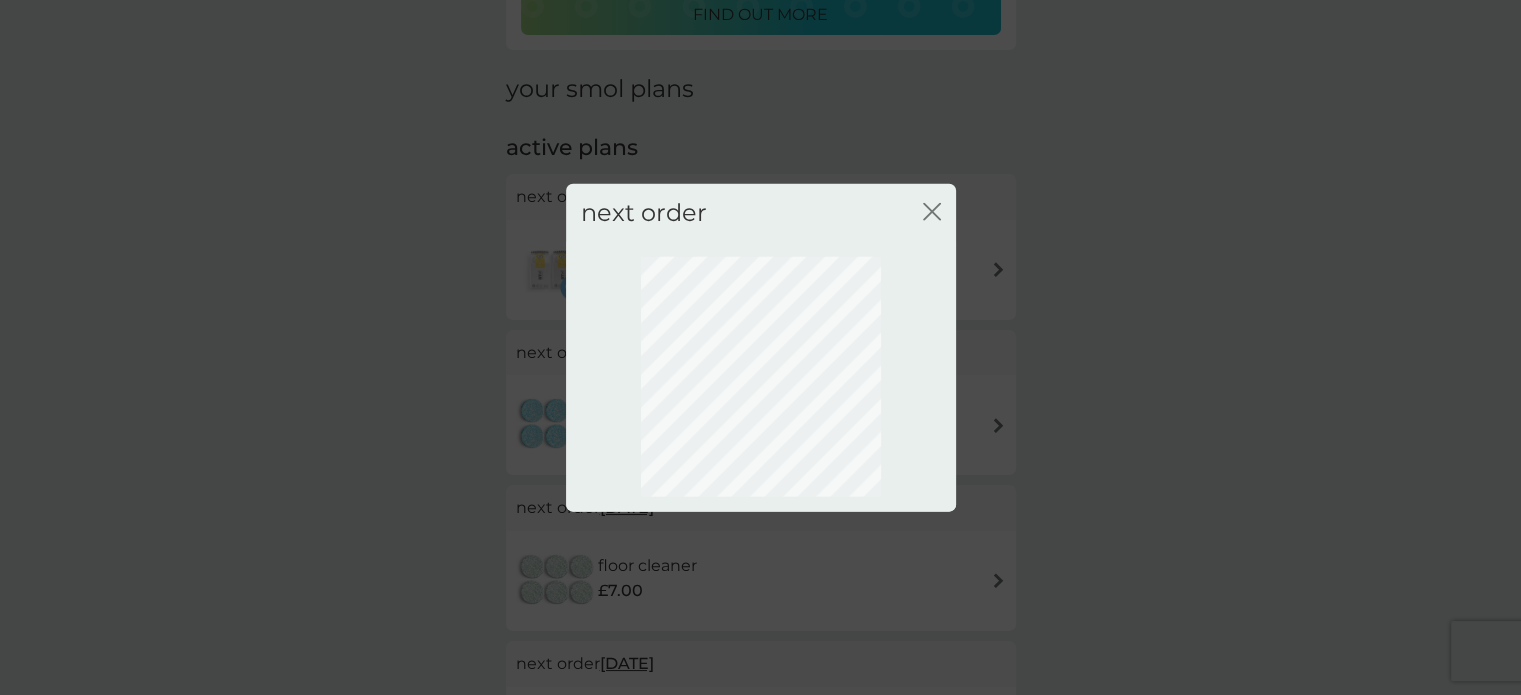 scroll, scrollTop: 143, scrollLeft: 0, axis: vertical 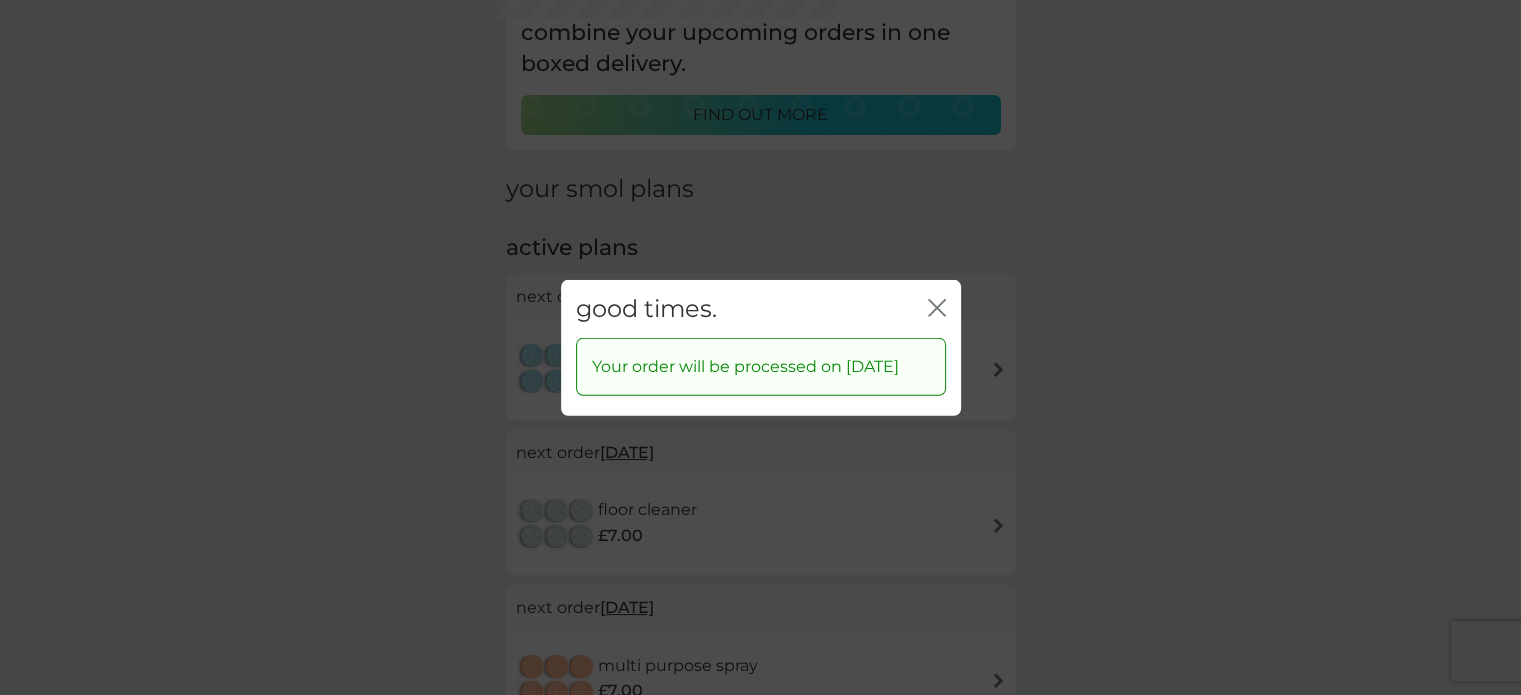 click 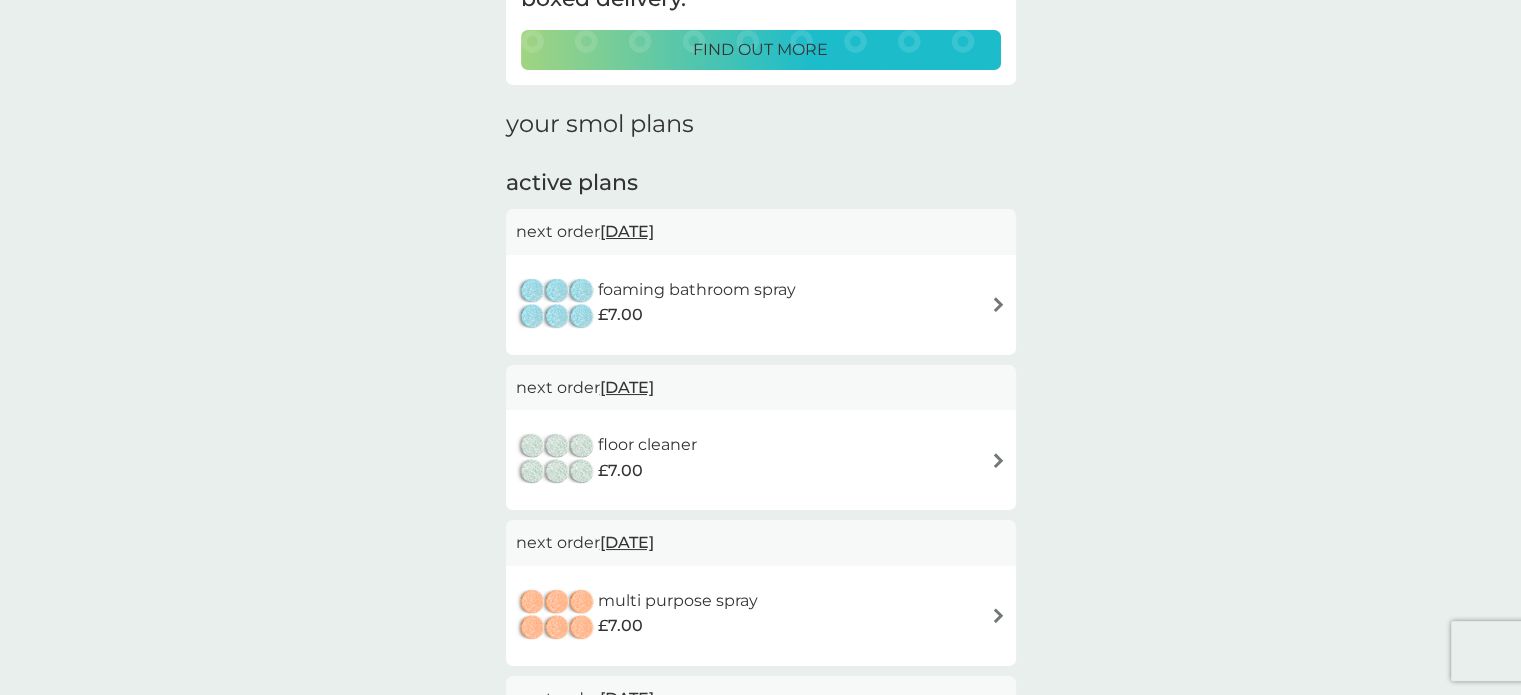scroll, scrollTop: 343, scrollLeft: 0, axis: vertical 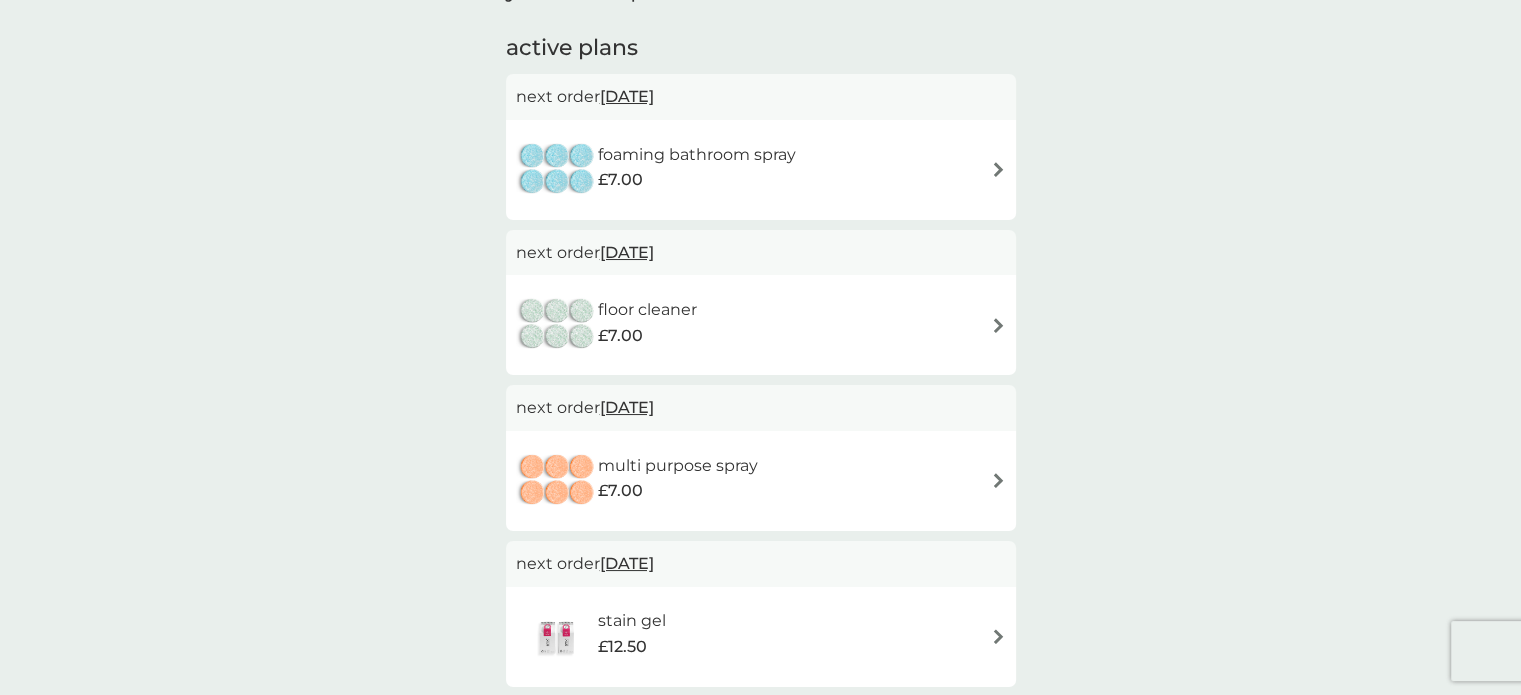 click on "[DATE]" at bounding box center [627, 252] 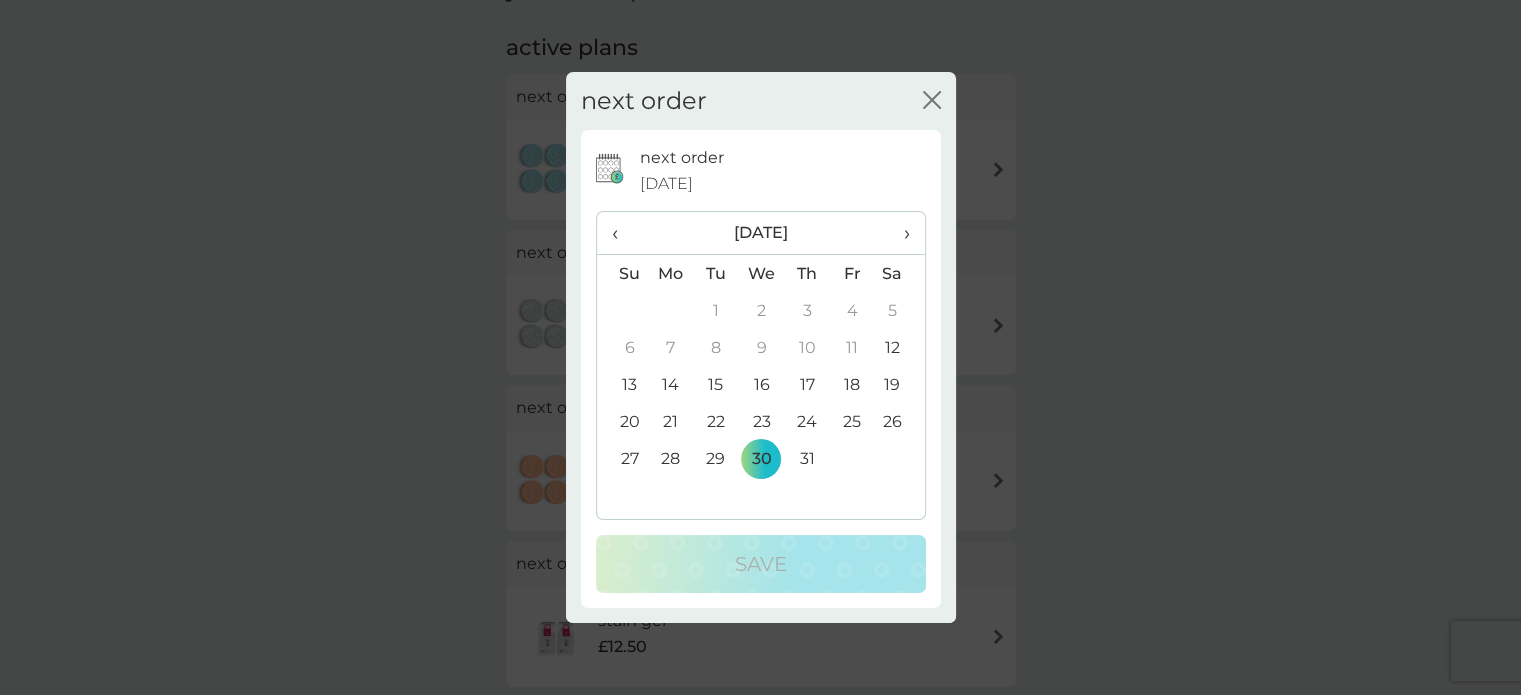 click on "31" at bounding box center [807, 458] 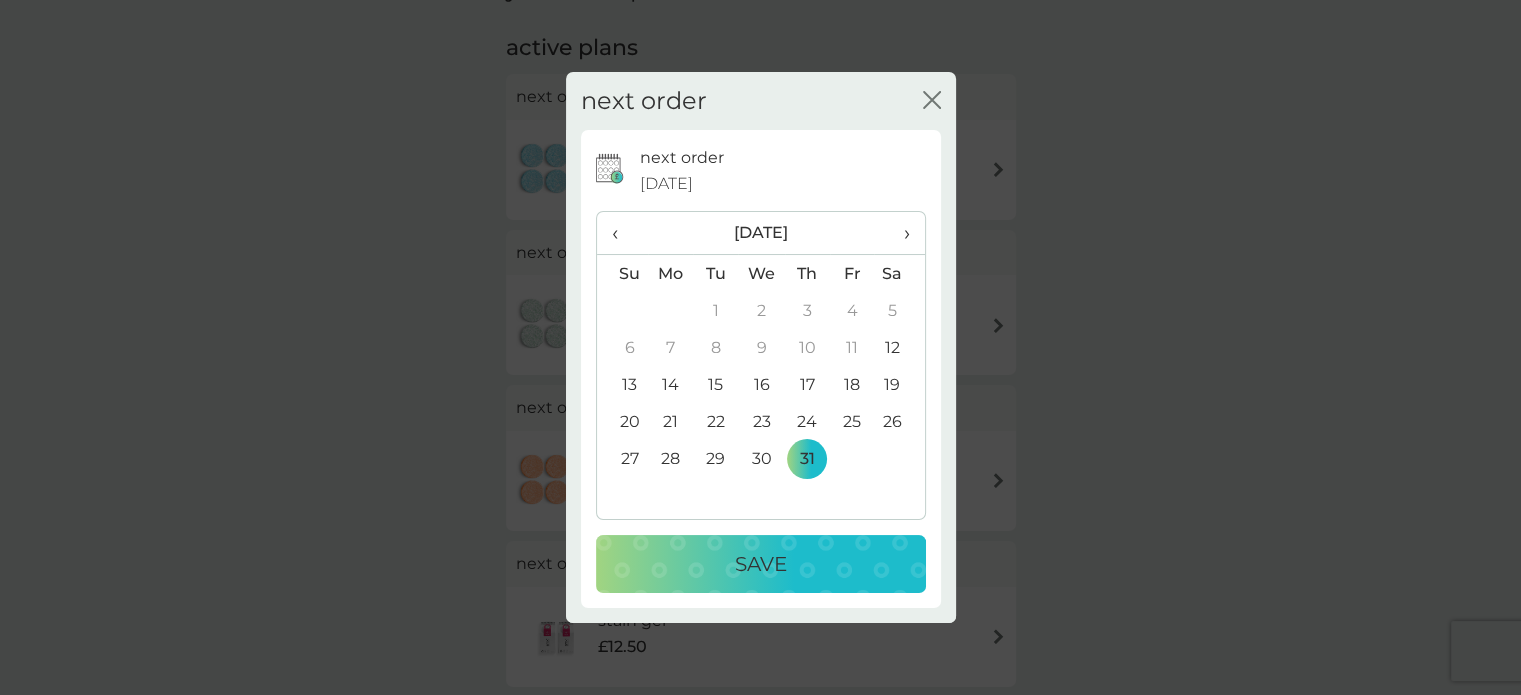 click on "Save" at bounding box center (761, 564) 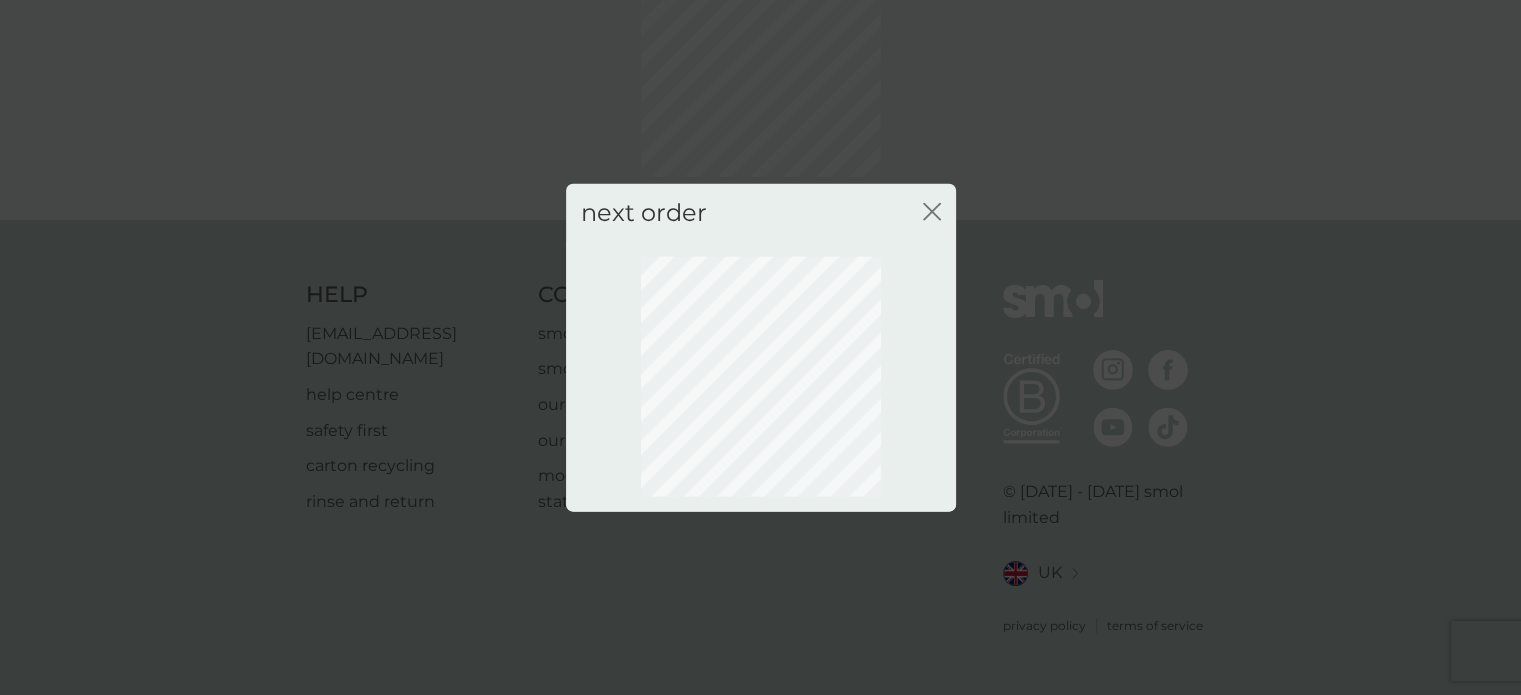scroll, scrollTop: 143, scrollLeft: 0, axis: vertical 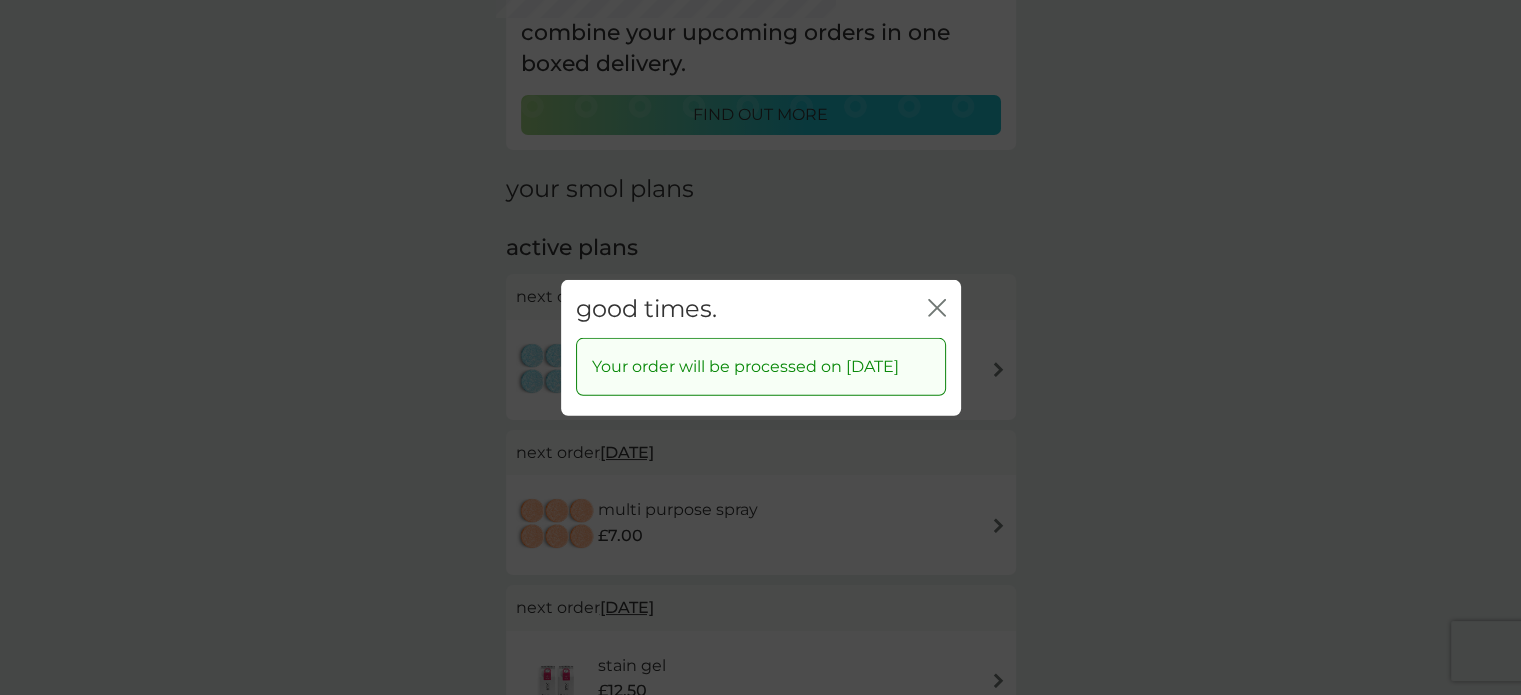 click on "close" 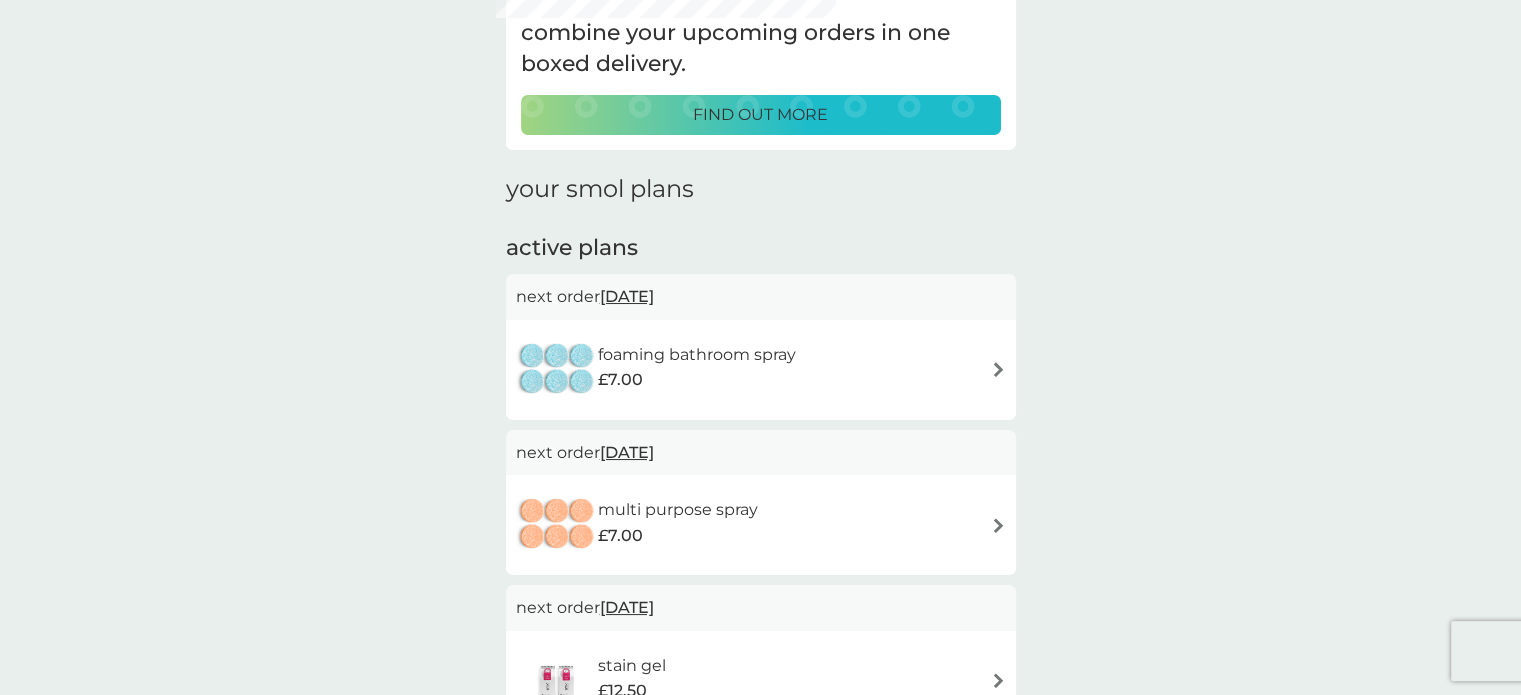 click on "[DATE]" at bounding box center [627, 296] 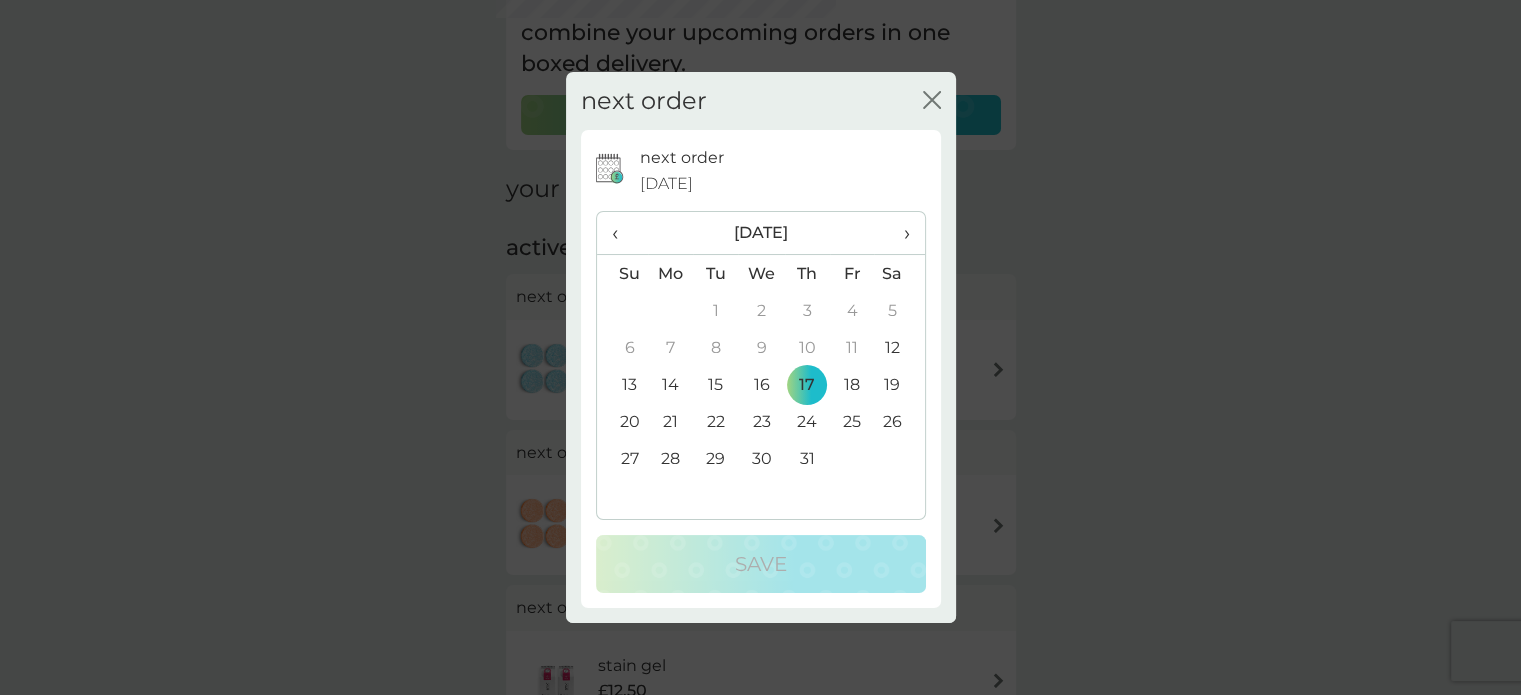 click on "31" at bounding box center (807, 458) 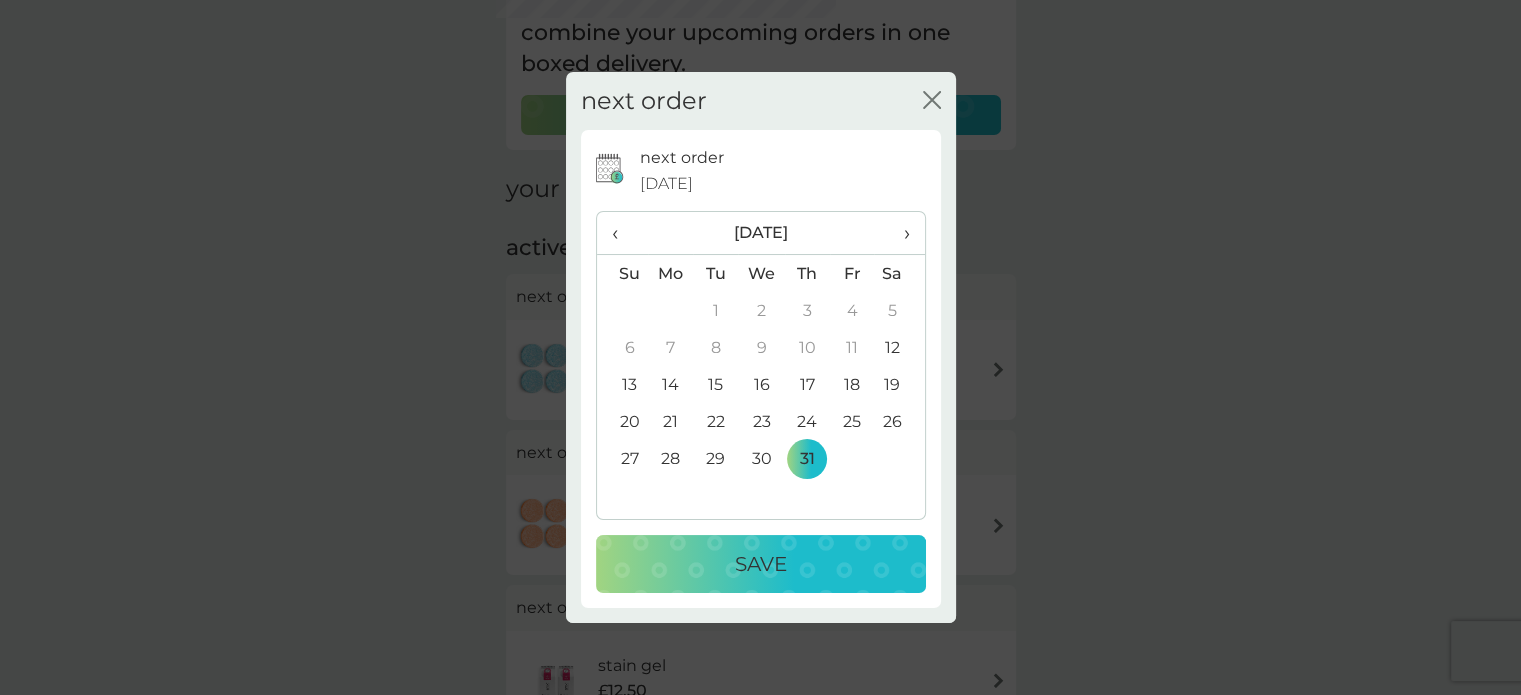 click on "Save" at bounding box center (761, 564) 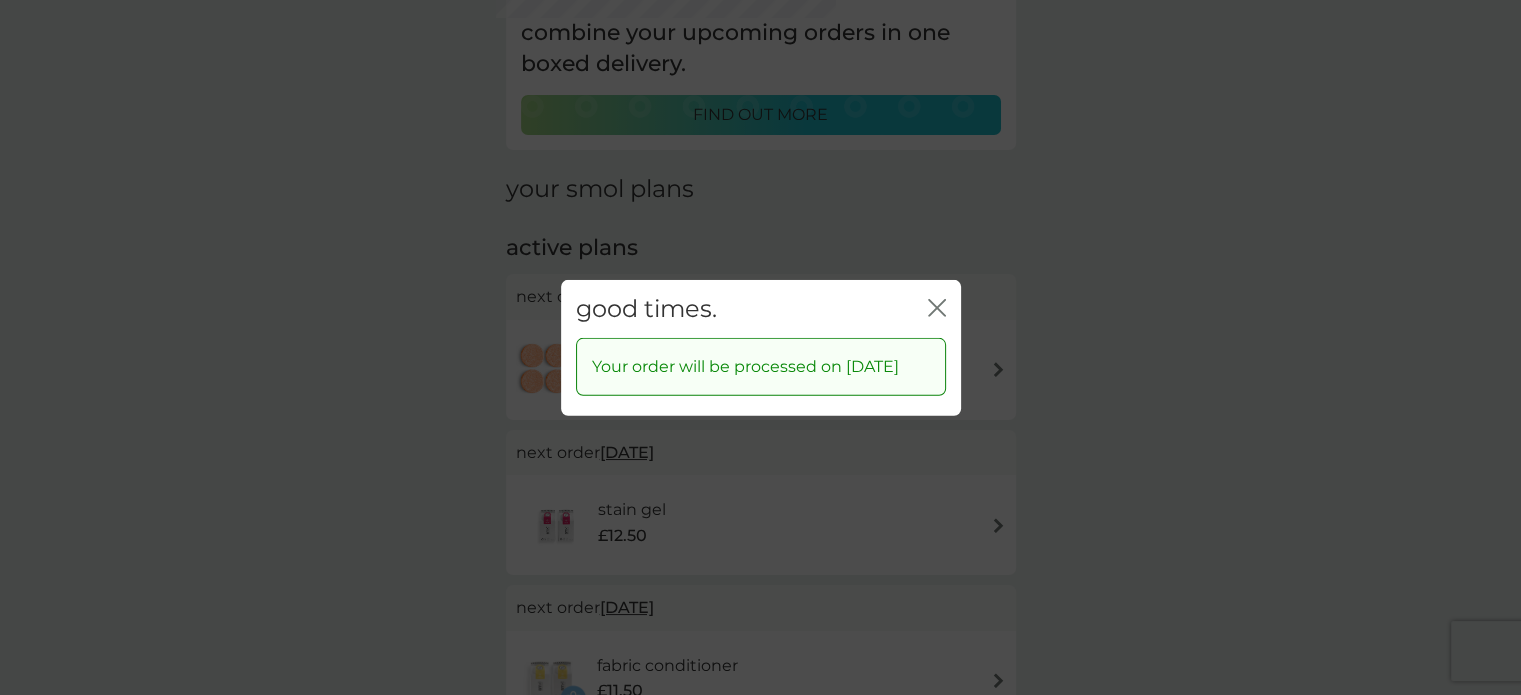 drag, startPoint x: 938, startPoint y: 294, endPoint x: 806, endPoint y: 316, distance: 133.82077 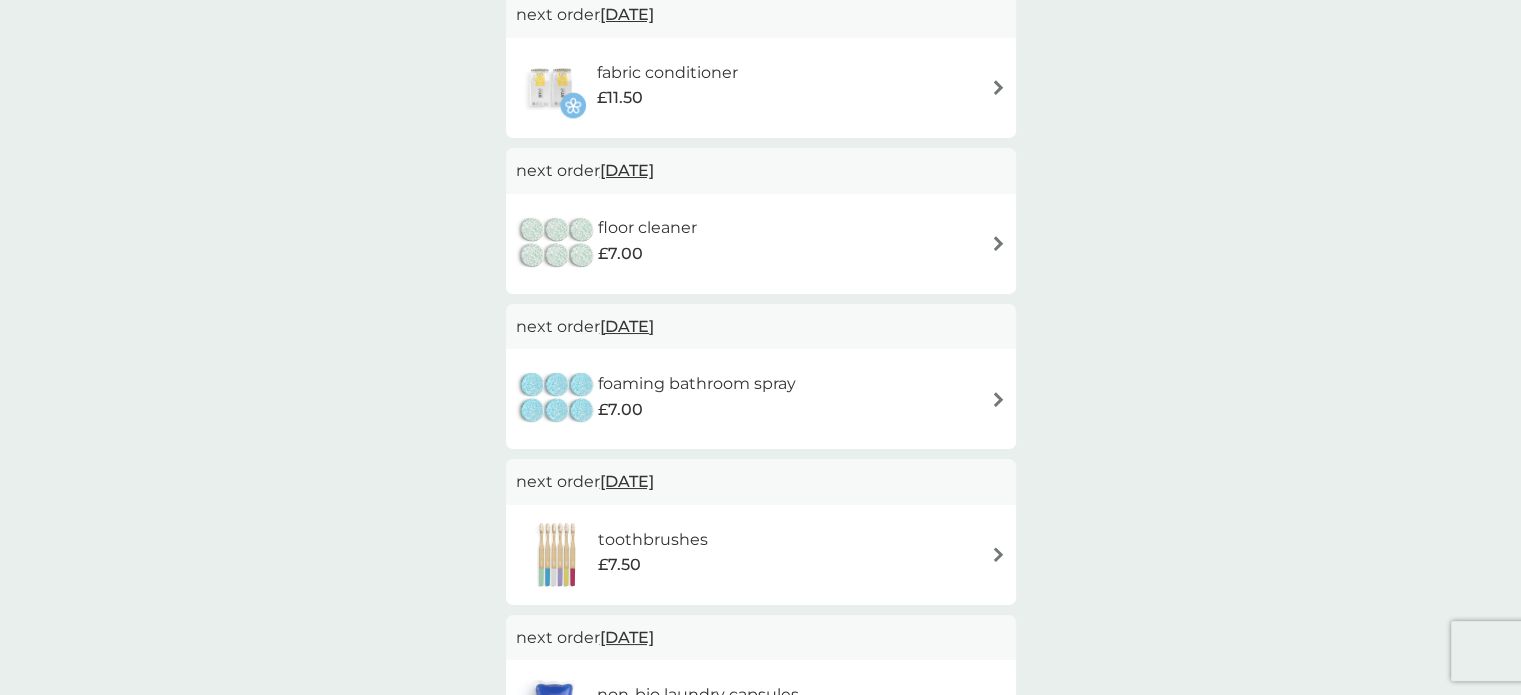 scroll, scrollTop: 843, scrollLeft: 0, axis: vertical 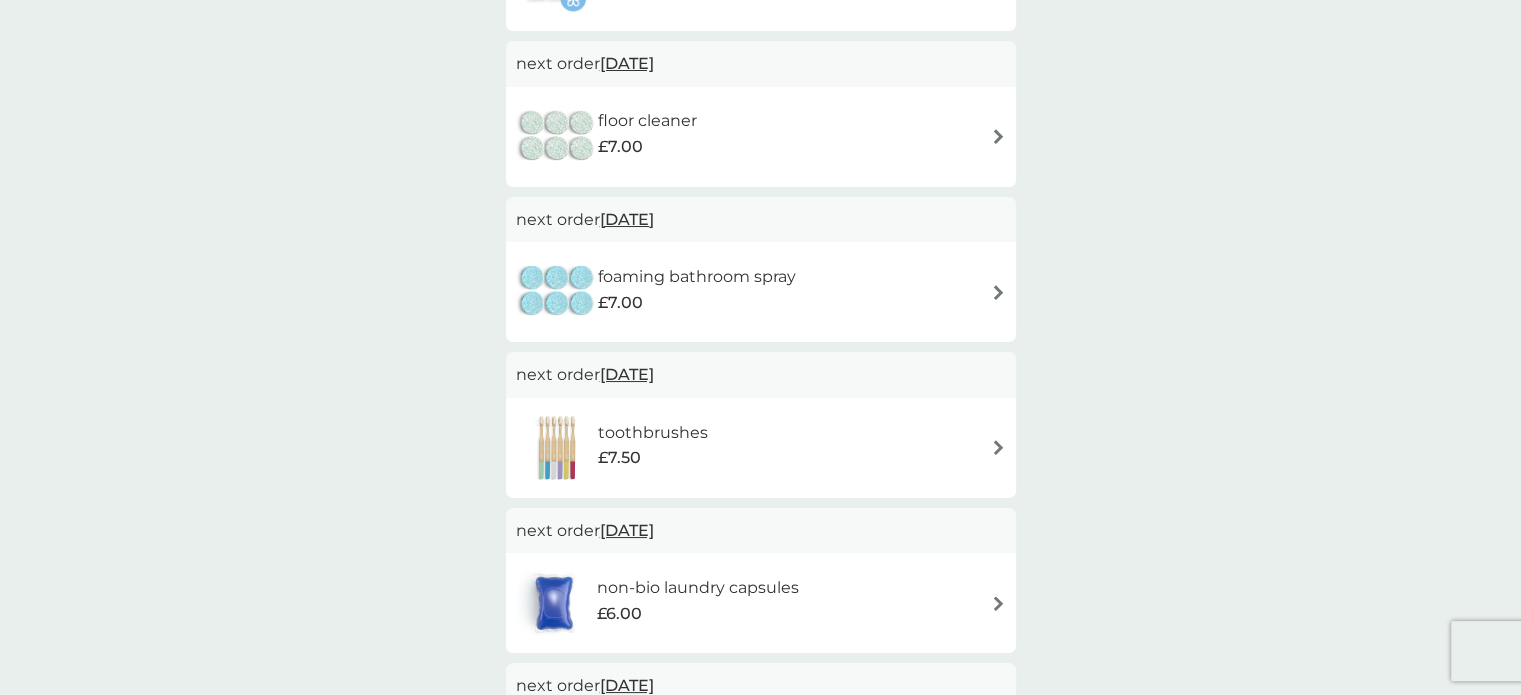 click on "[DATE]" at bounding box center [627, 374] 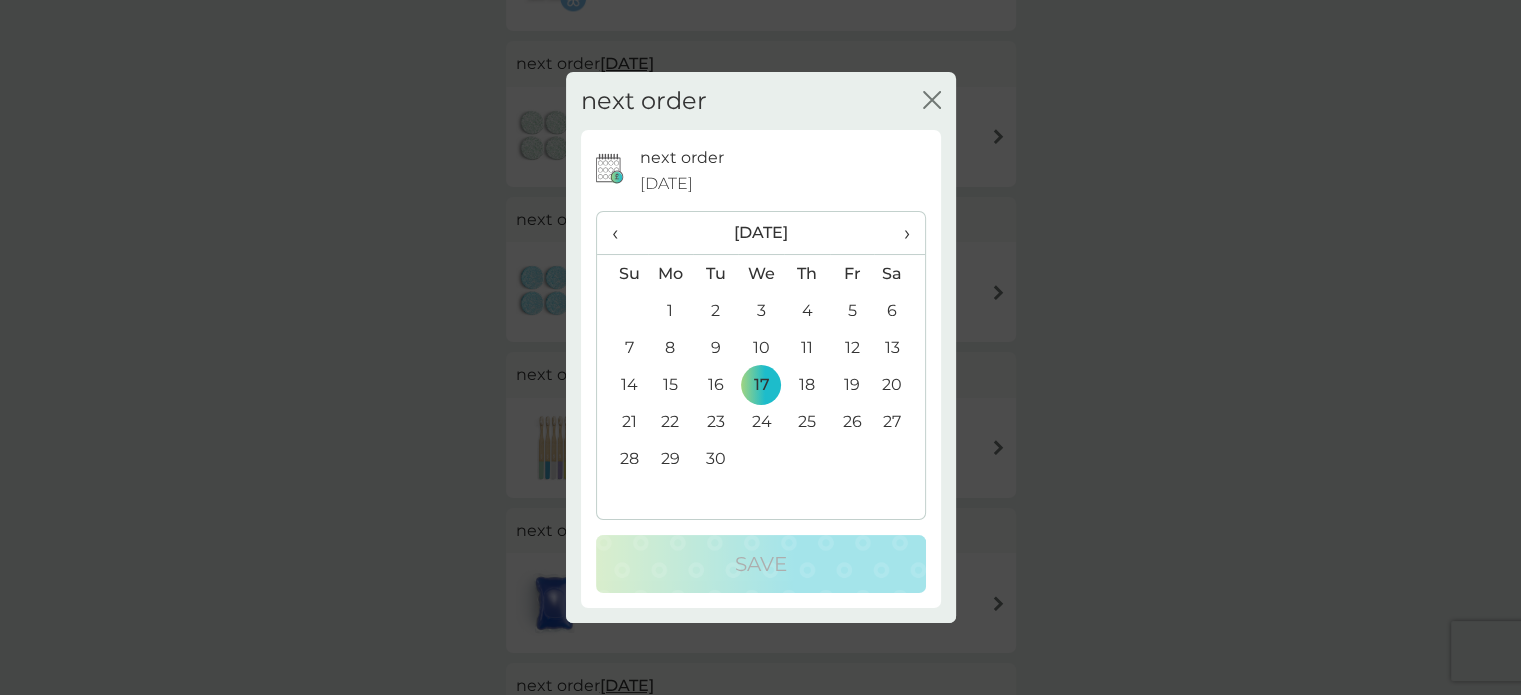 click on "next order close next order [DATE] ‹ [DATE] › Su Mo Tu We Th Fr Sa 31 1 2 3 4 5 6 7 8 9 10 11 12 13 14 15 16 17 18 19 20 21 22 23 24 25 26 27 28 29 30 1 2 3 4 5 6 7 8 9 10 11 Save" at bounding box center (760, 347) 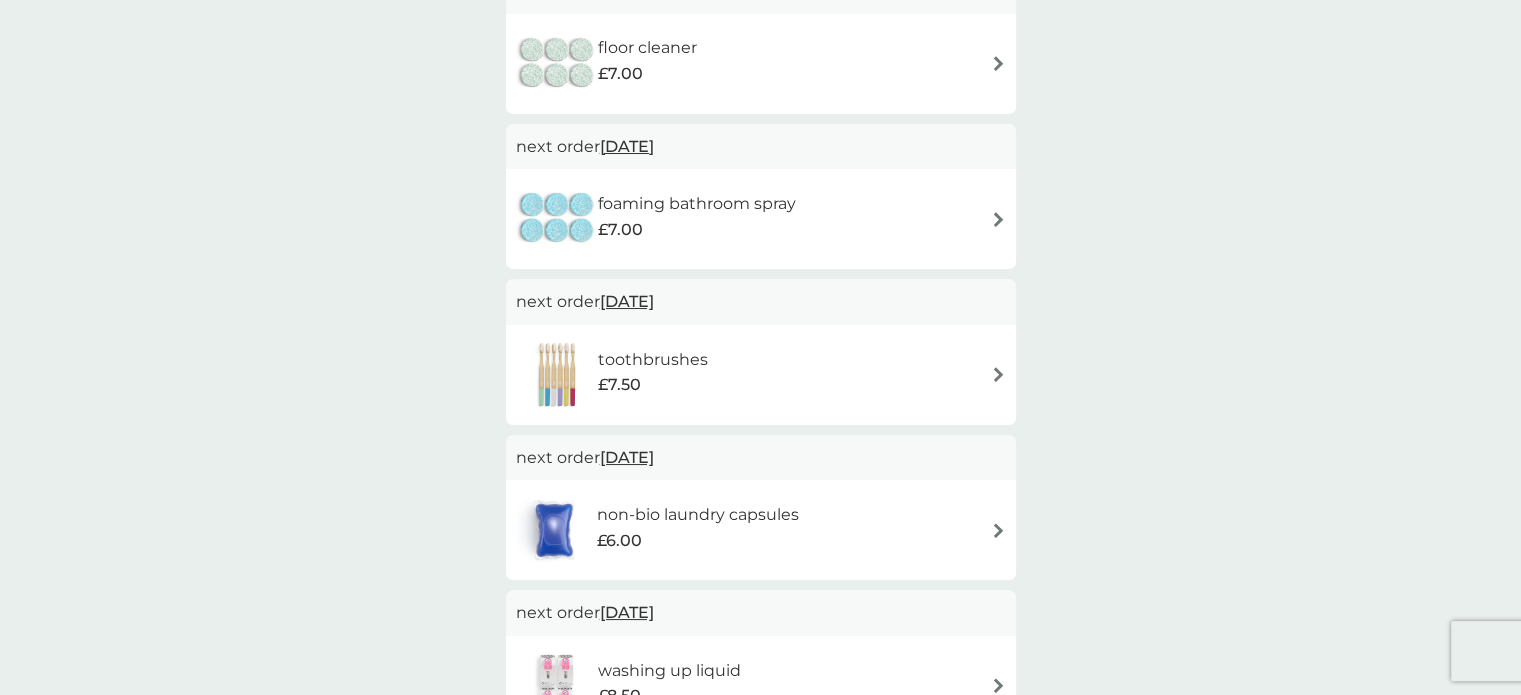 scroll, scrollTop: 1043, scrollLeft: 0, axis: vertical 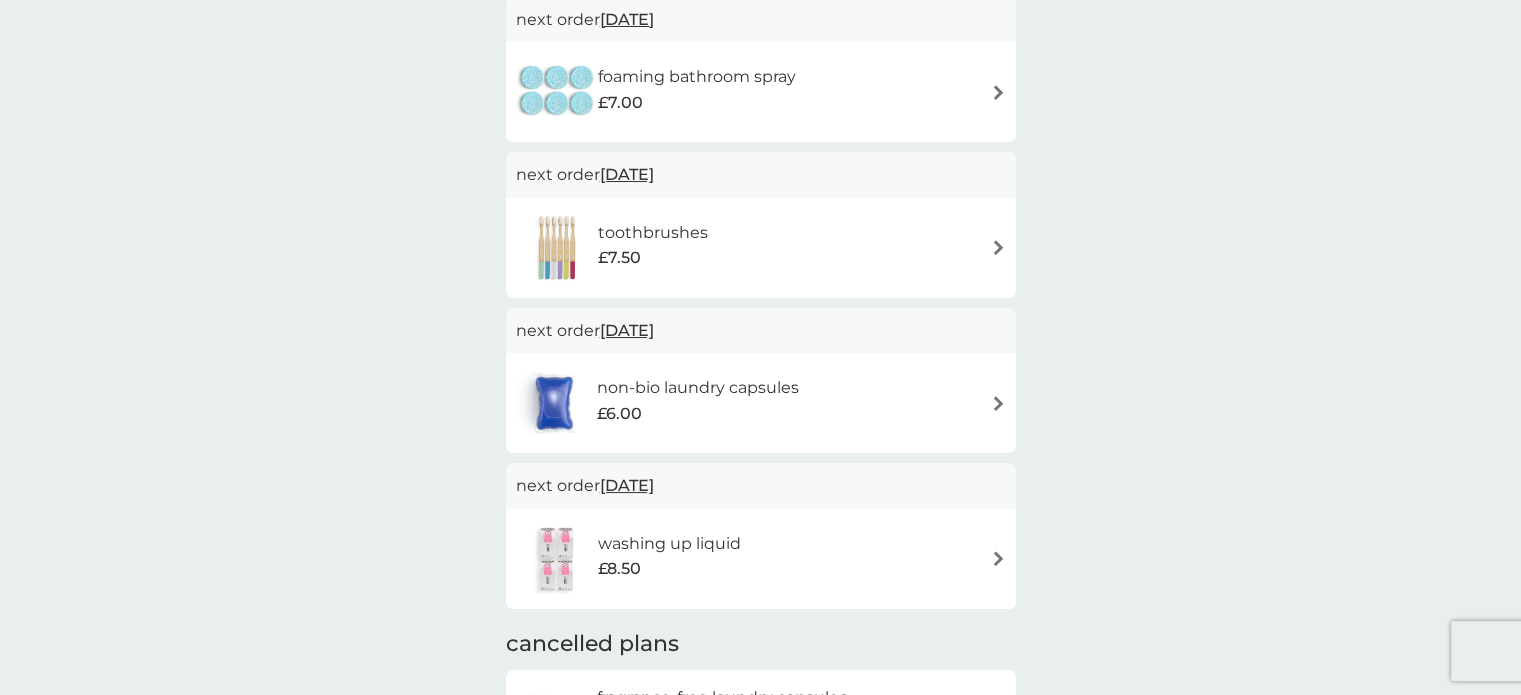 click on "[DATE]" at bounding box center (627, 174) 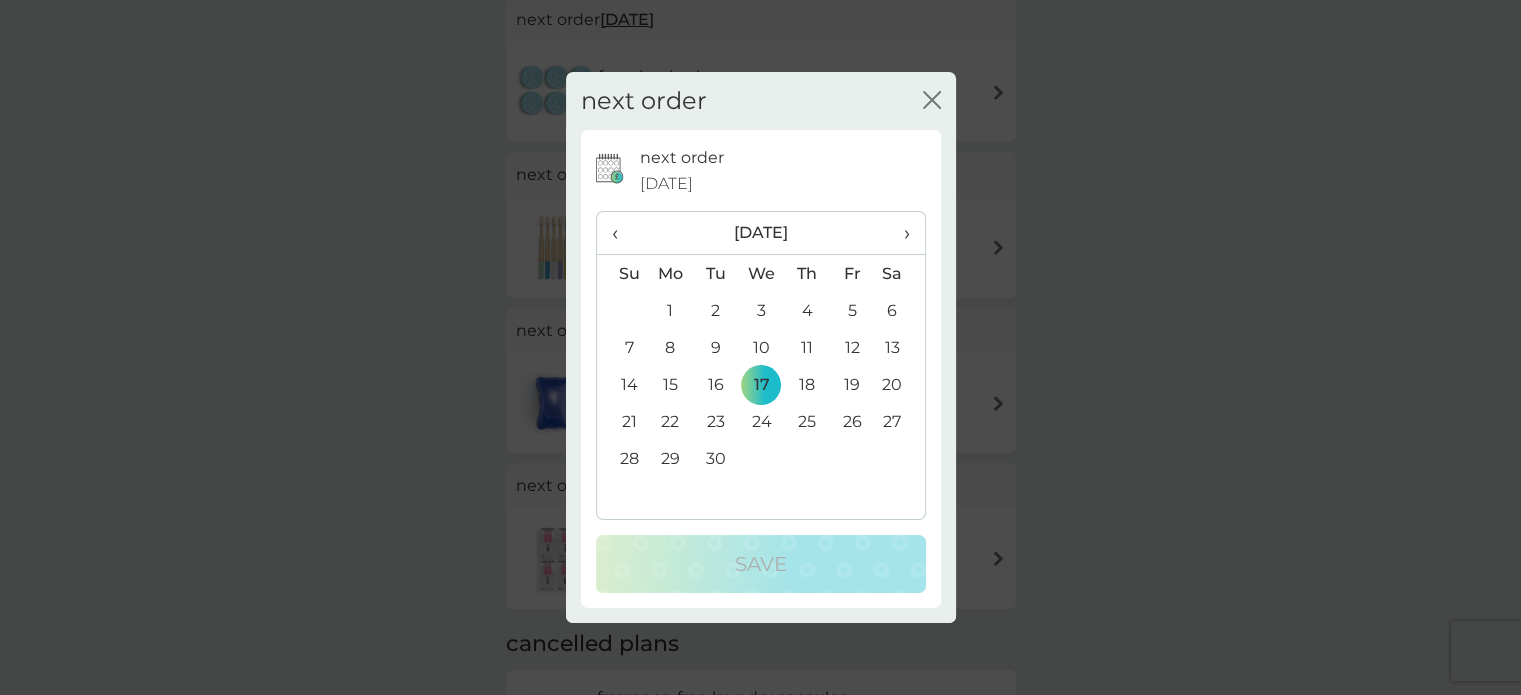 click on "›" at bounding box center [899, 233] 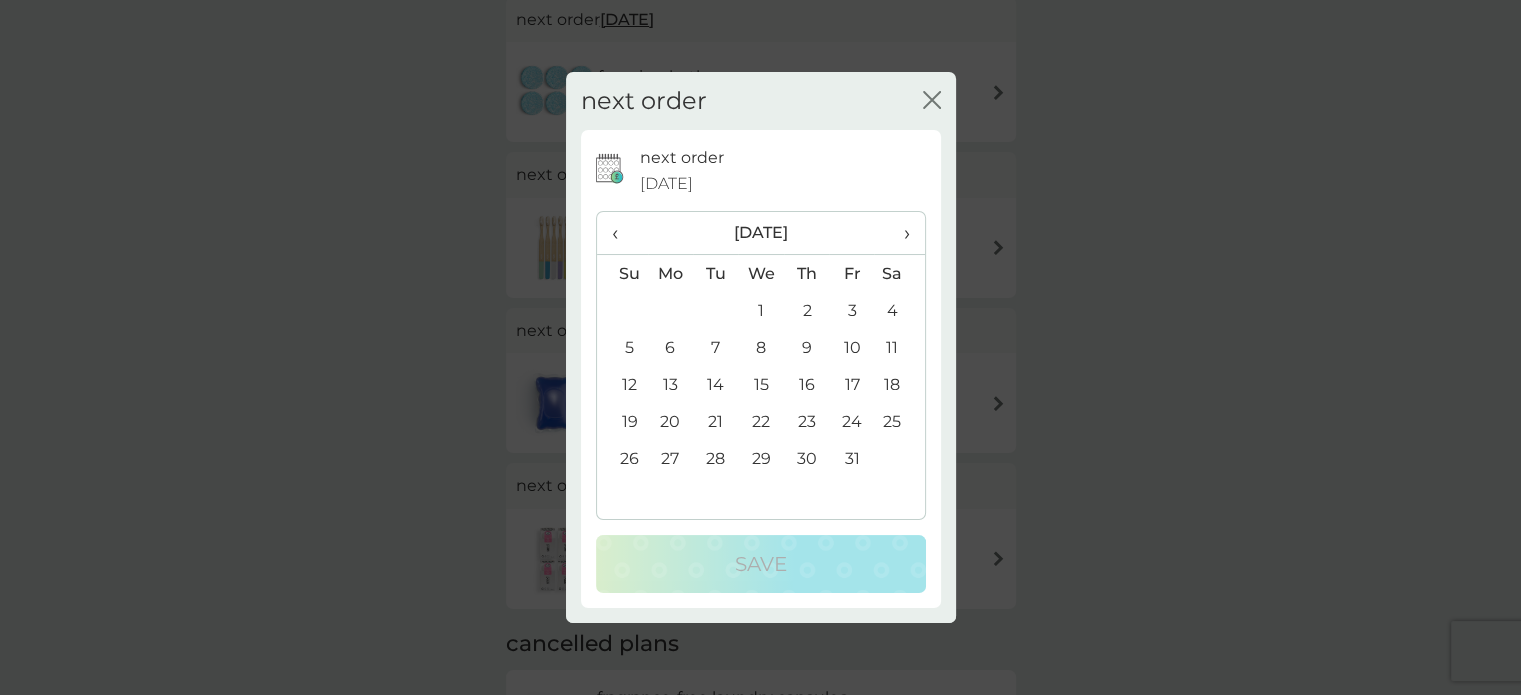 click on "18" at bounding box center (899, 384) 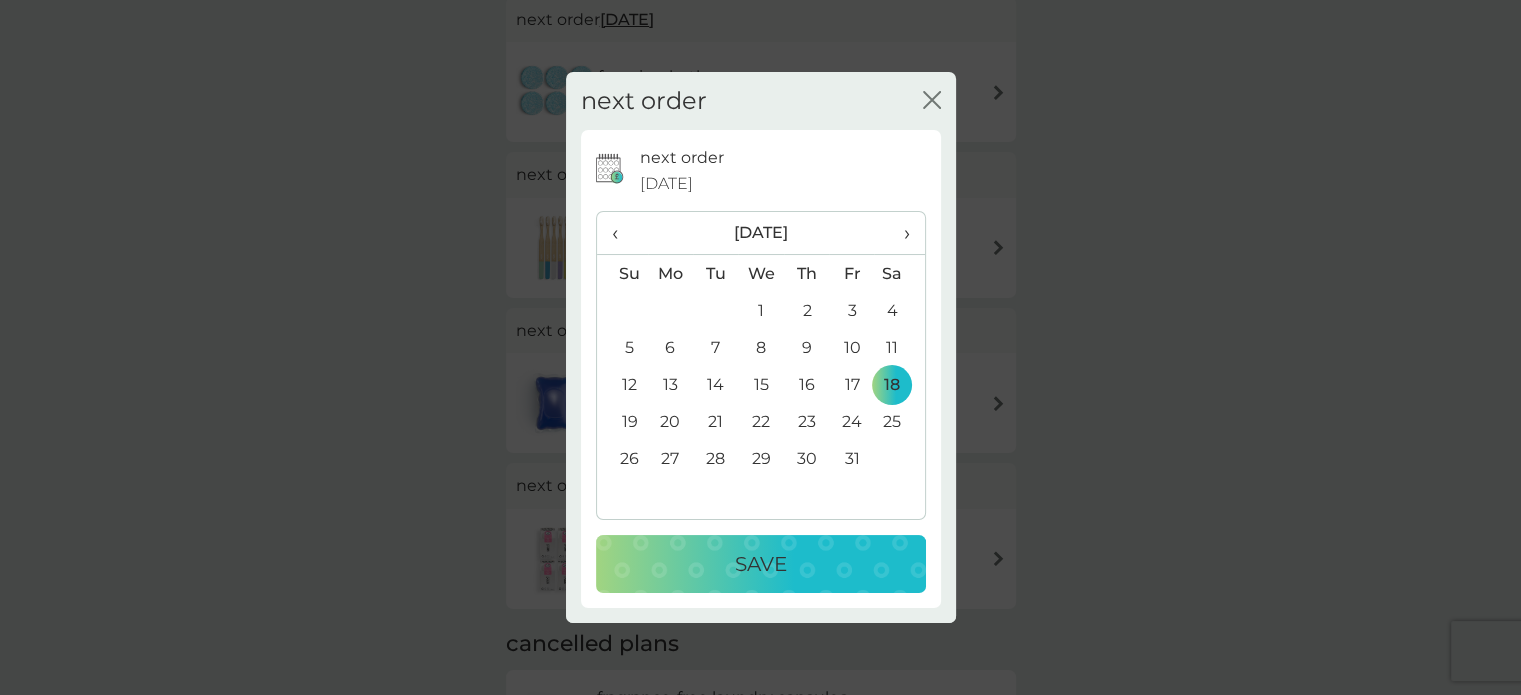 click on "Save" at bounding box center (761, 564) 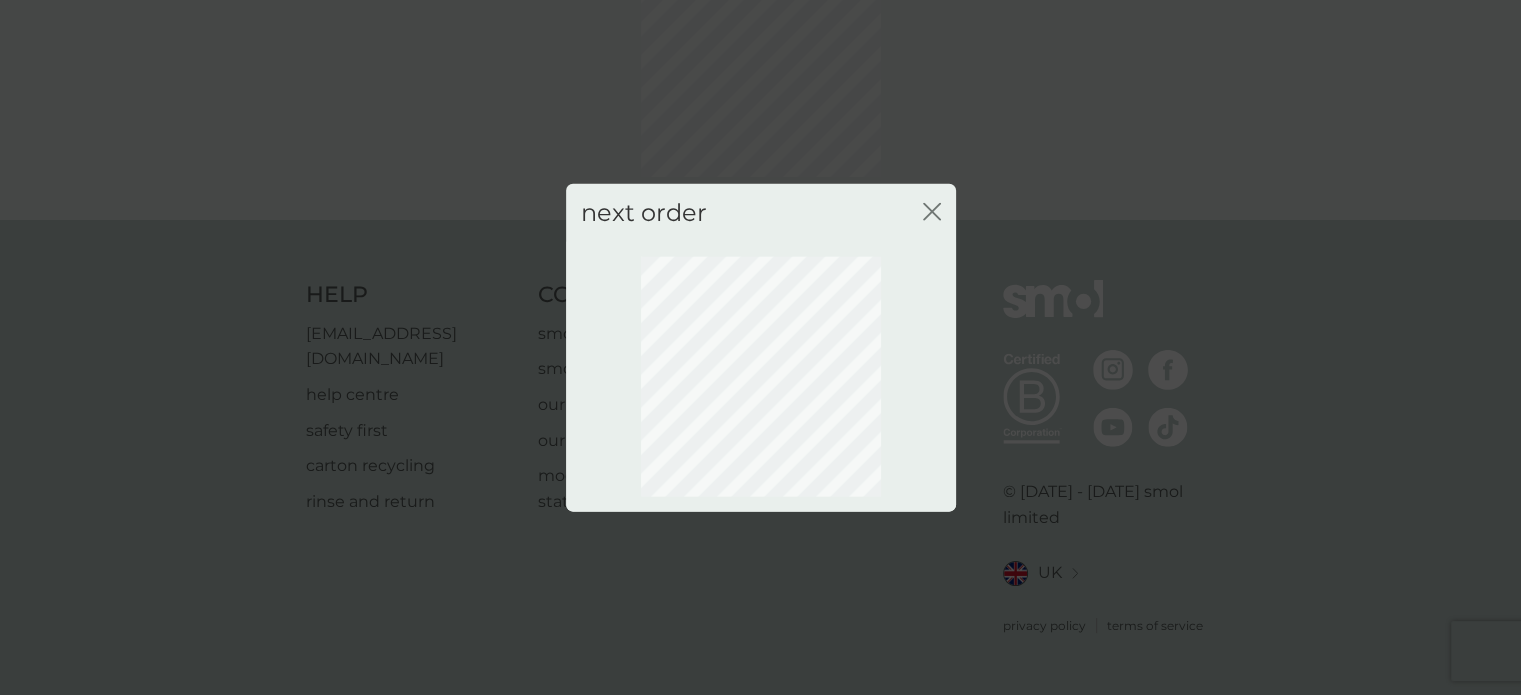 scroll, scrollTop: 143, scrollLeft: 0, axis: vertical 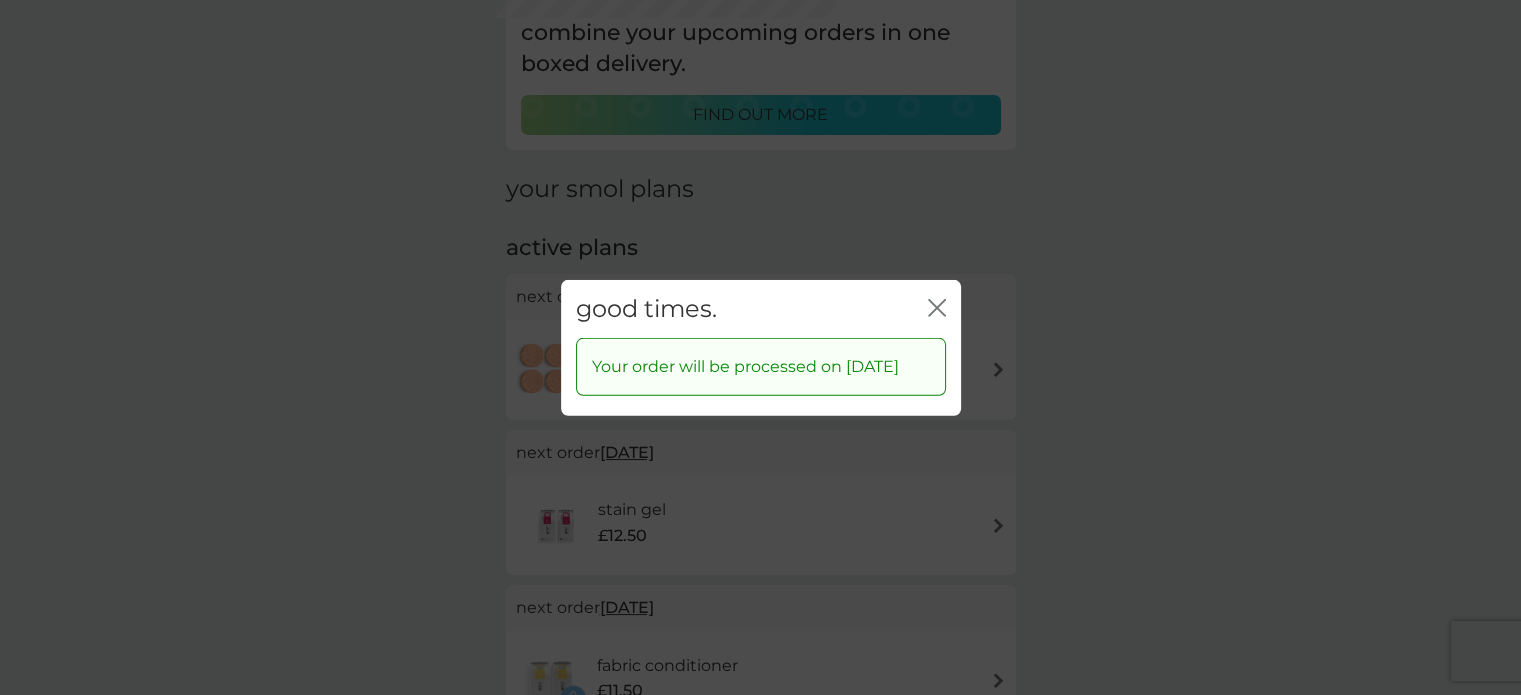click 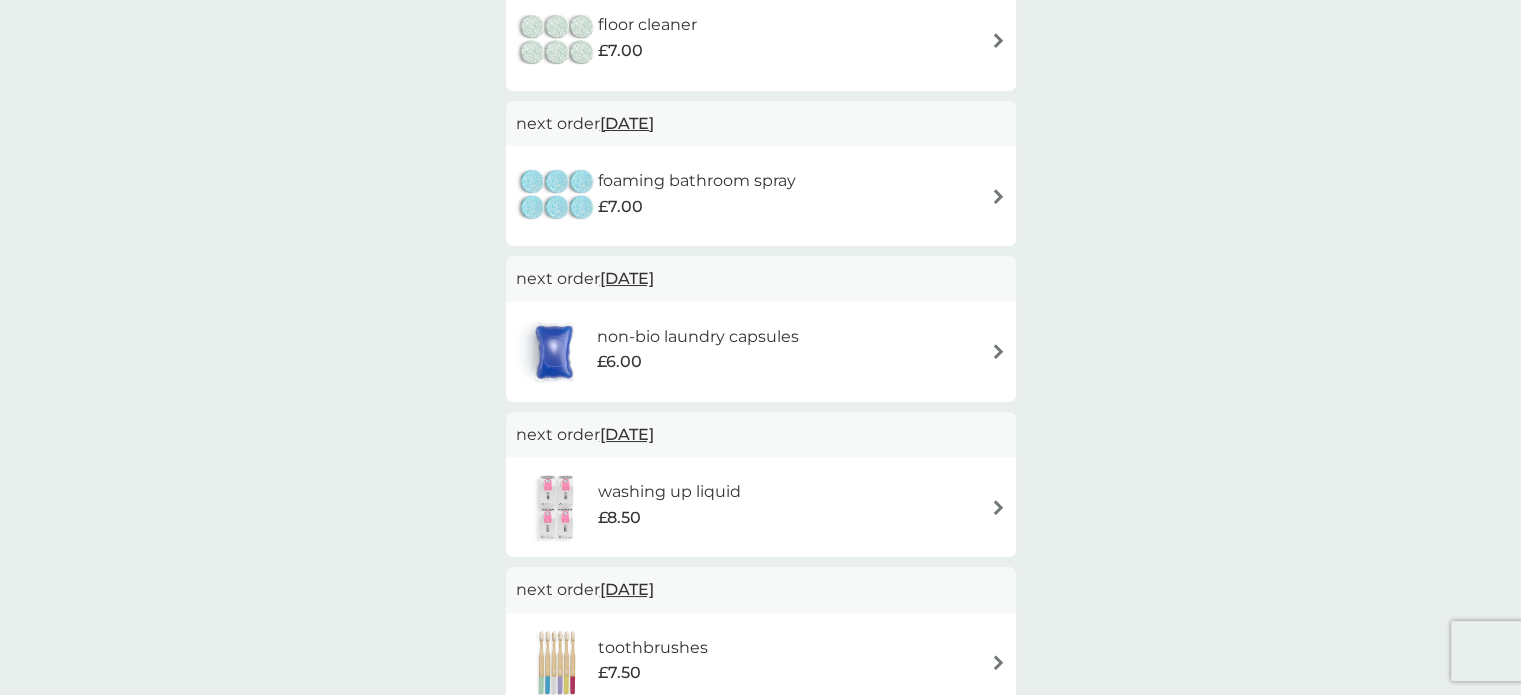 scroll, scrollTop: 943, scrollLeft: 0, axis: vertical 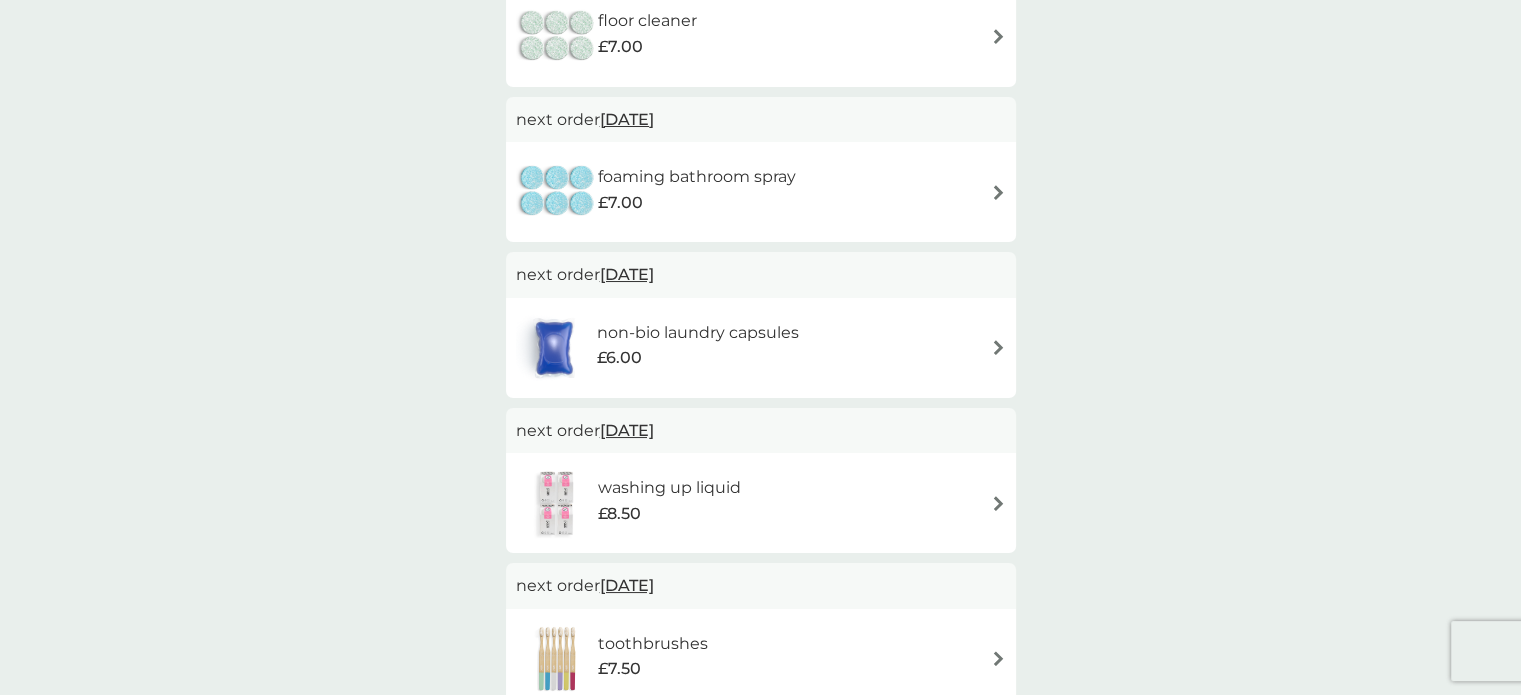 click on "[DATE]" at bounding box center (627, 274) 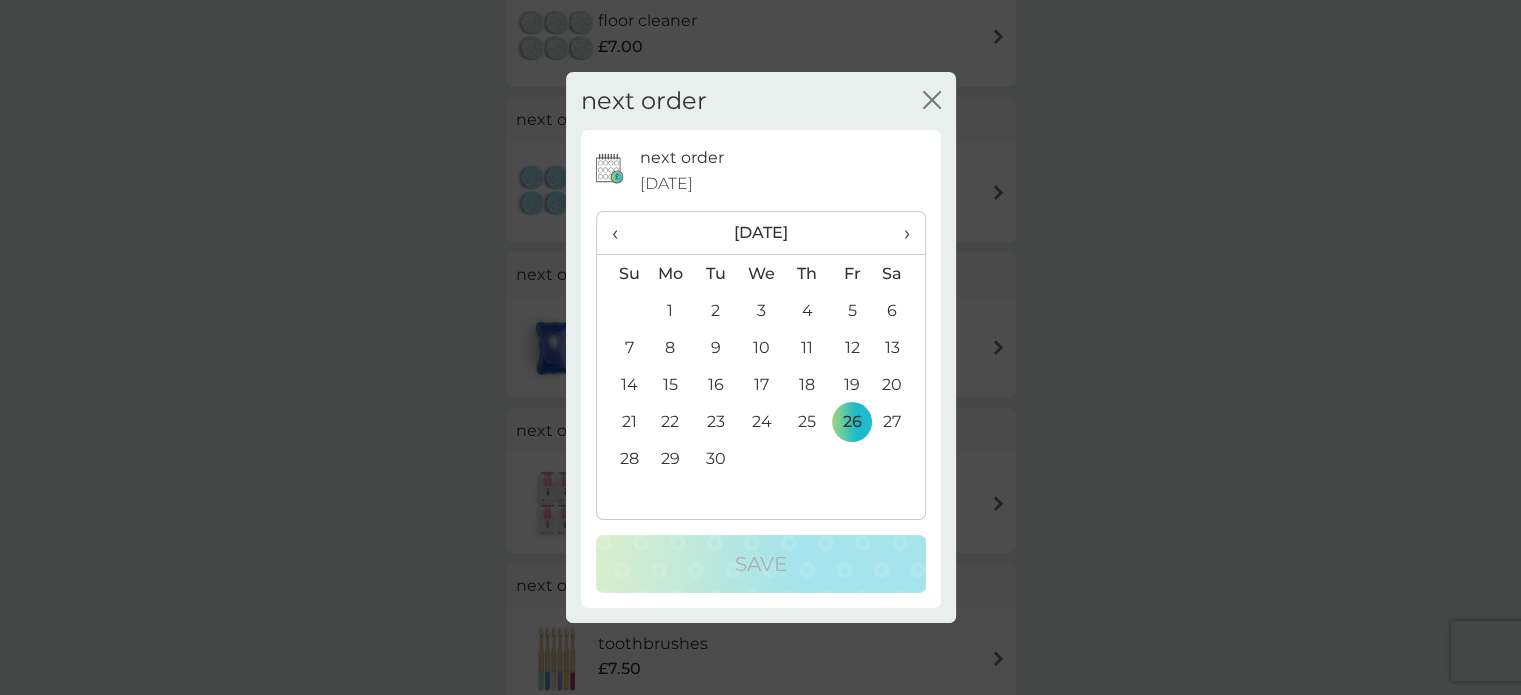 click on "›" at bounding box center [899, 233] 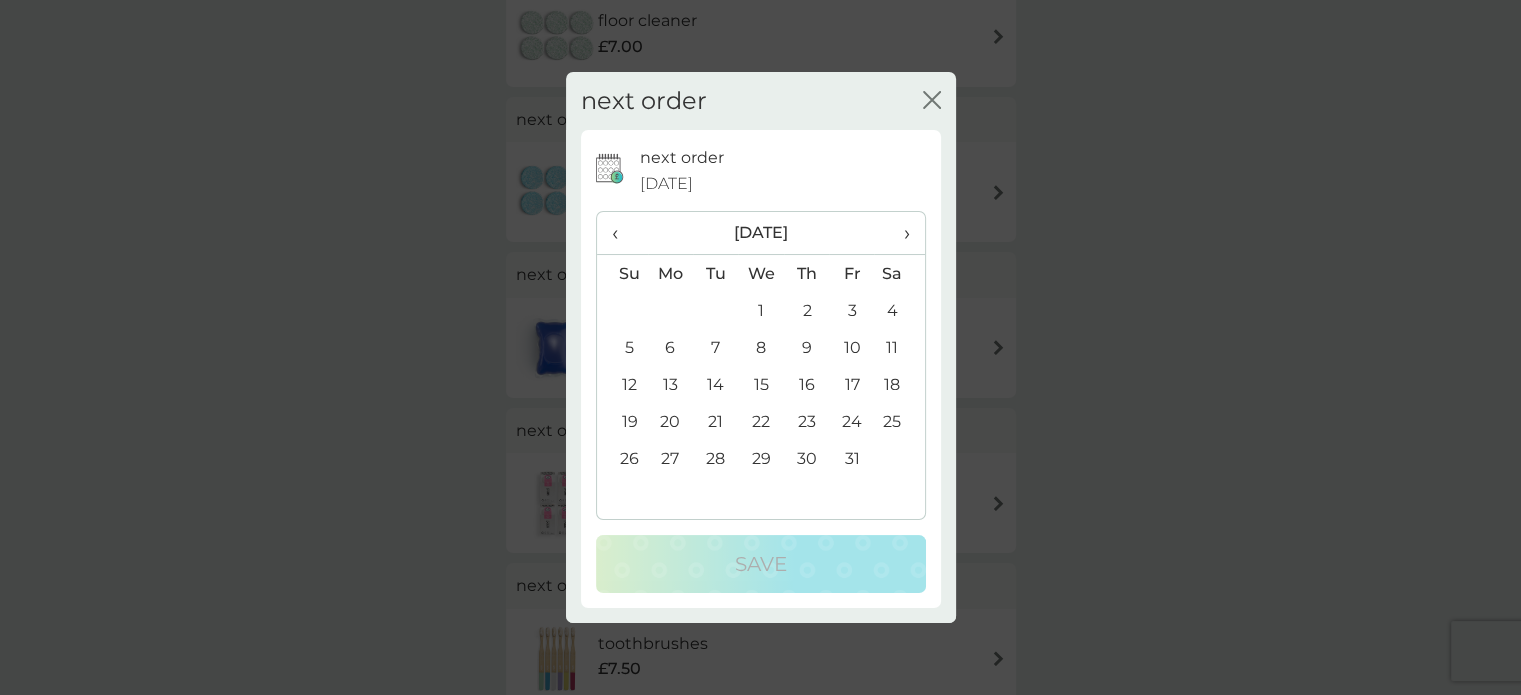 click on "18" at bounding box center (899, 384) 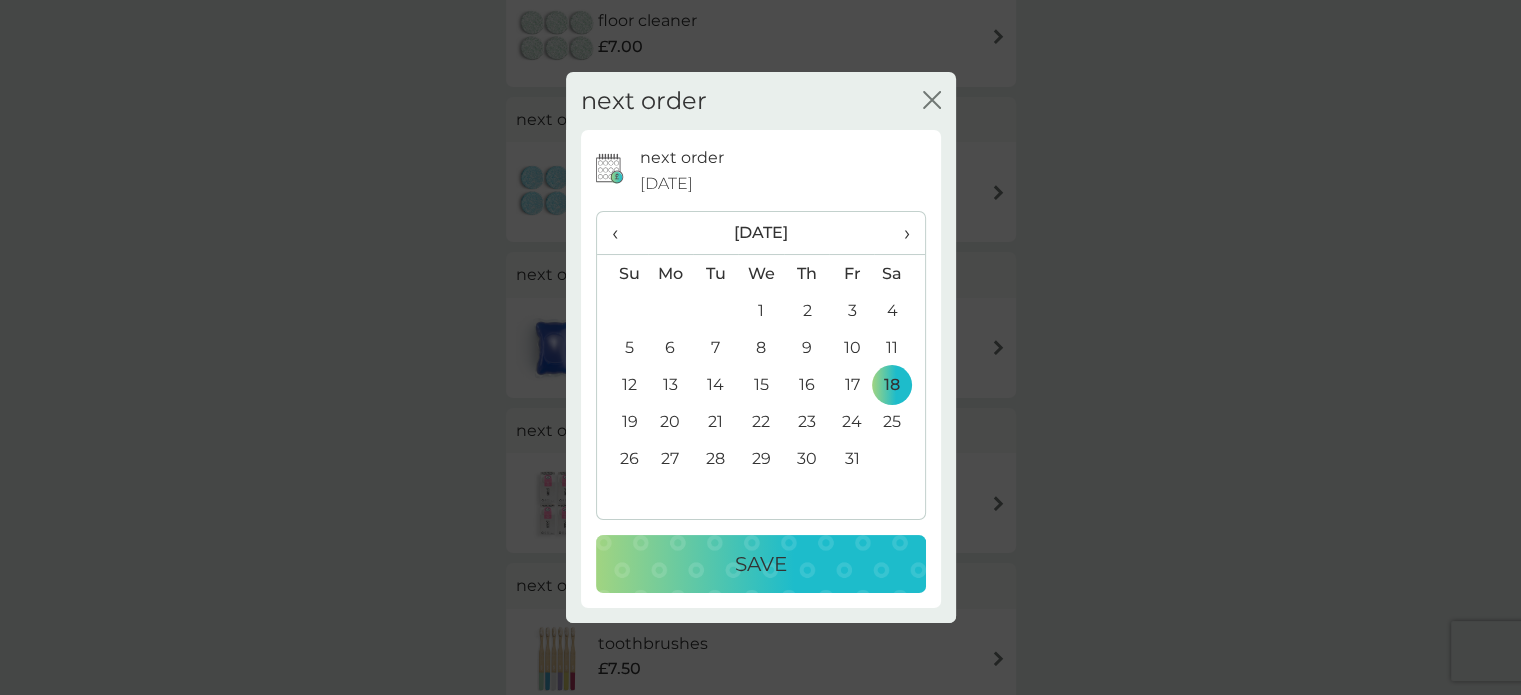 click on "Save" at bounding box center (761, 564) 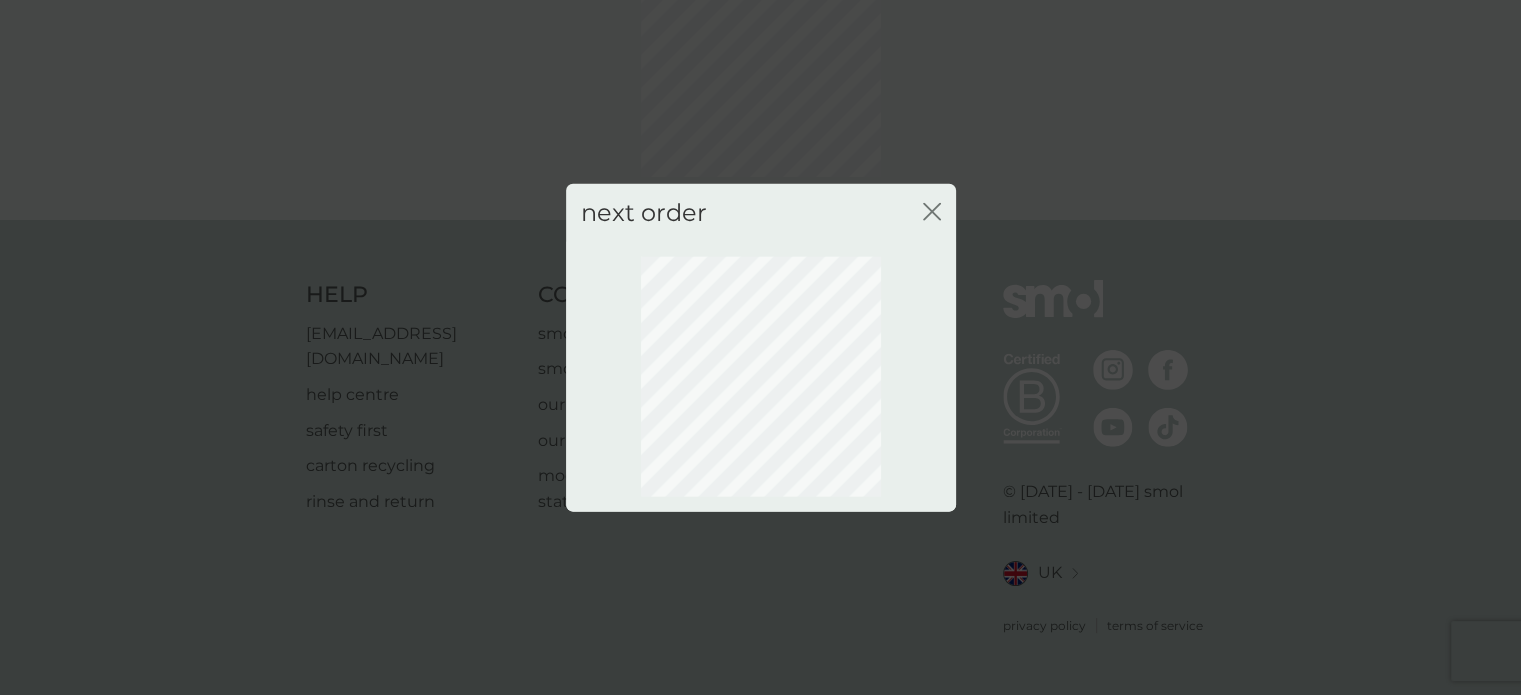 scroll, scrollTop: 143, scrollLeft: 0, axis: vertical 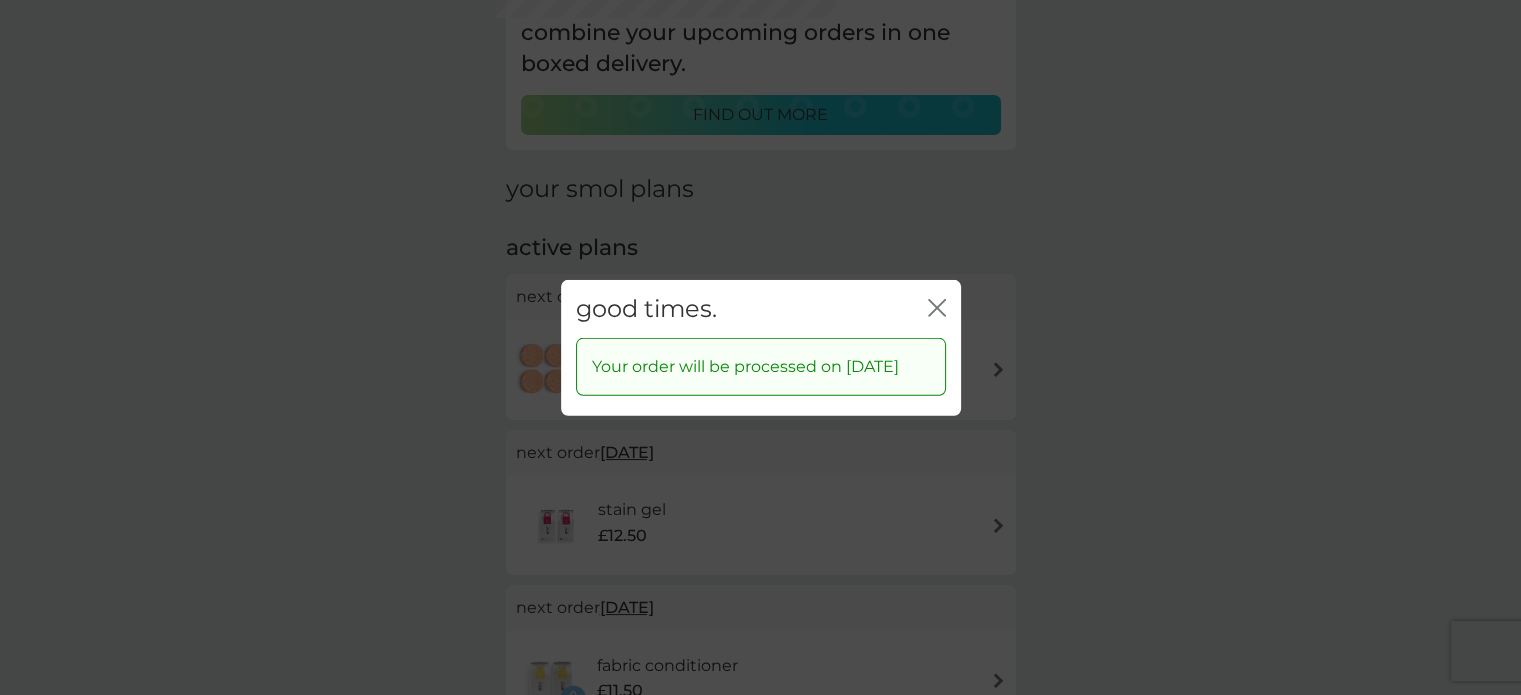 click on "close" 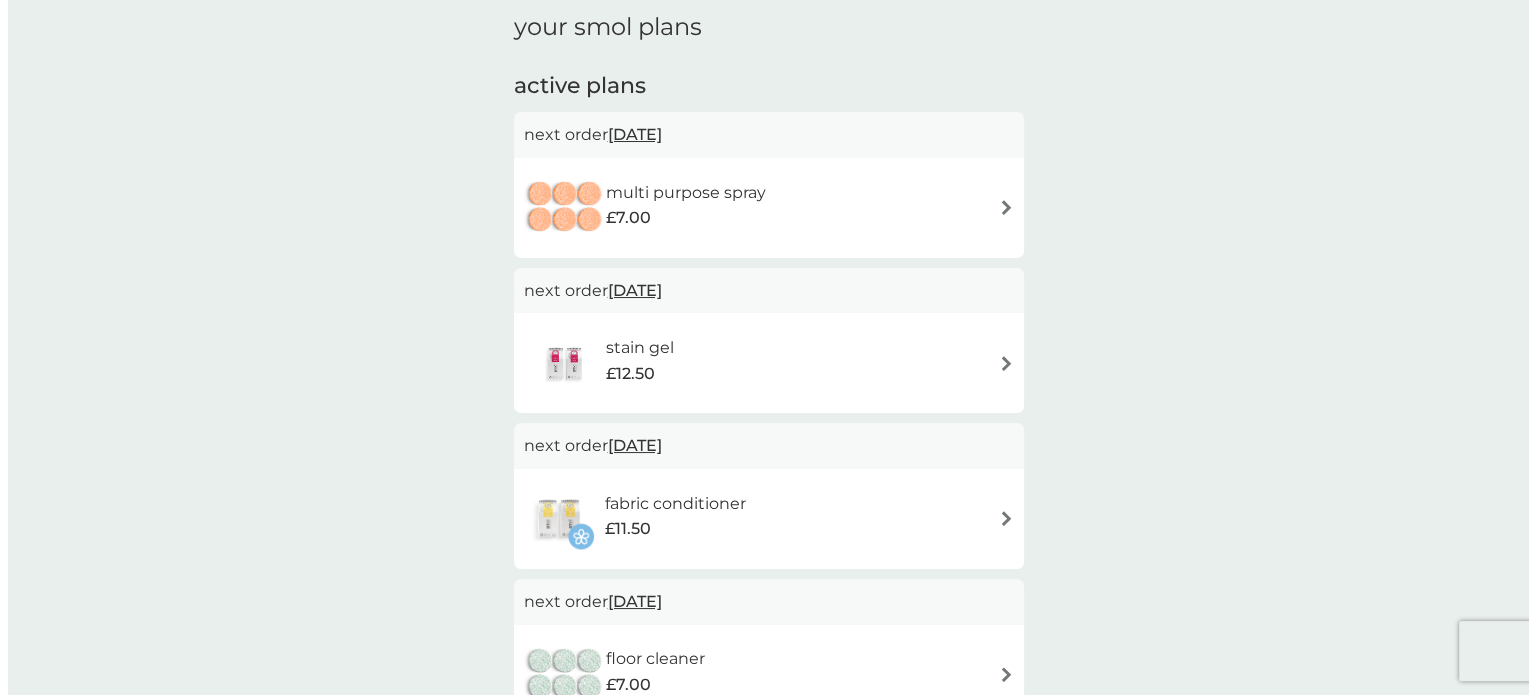 scroll, scrollTop: 0, scrollLeft: 0, axis: both 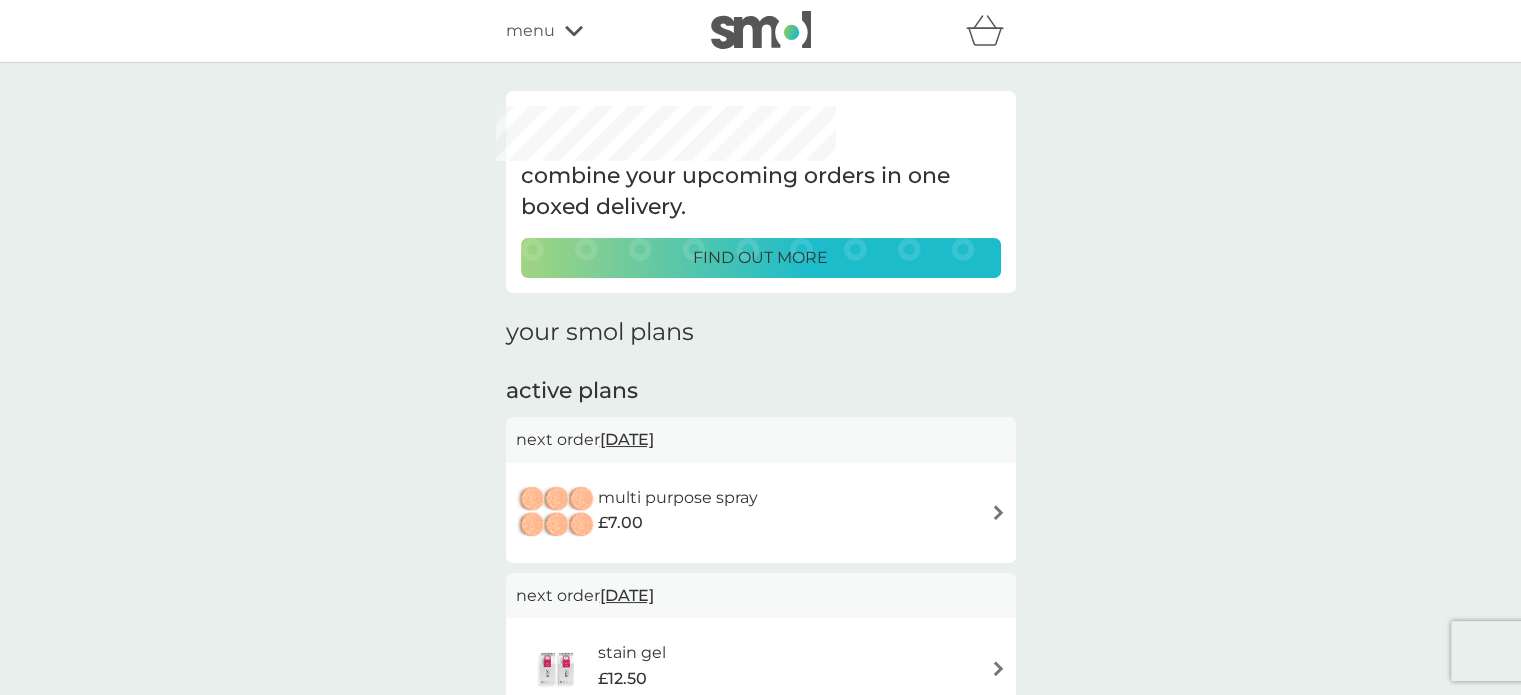 click on "menu" at bounding box center [530, 31] 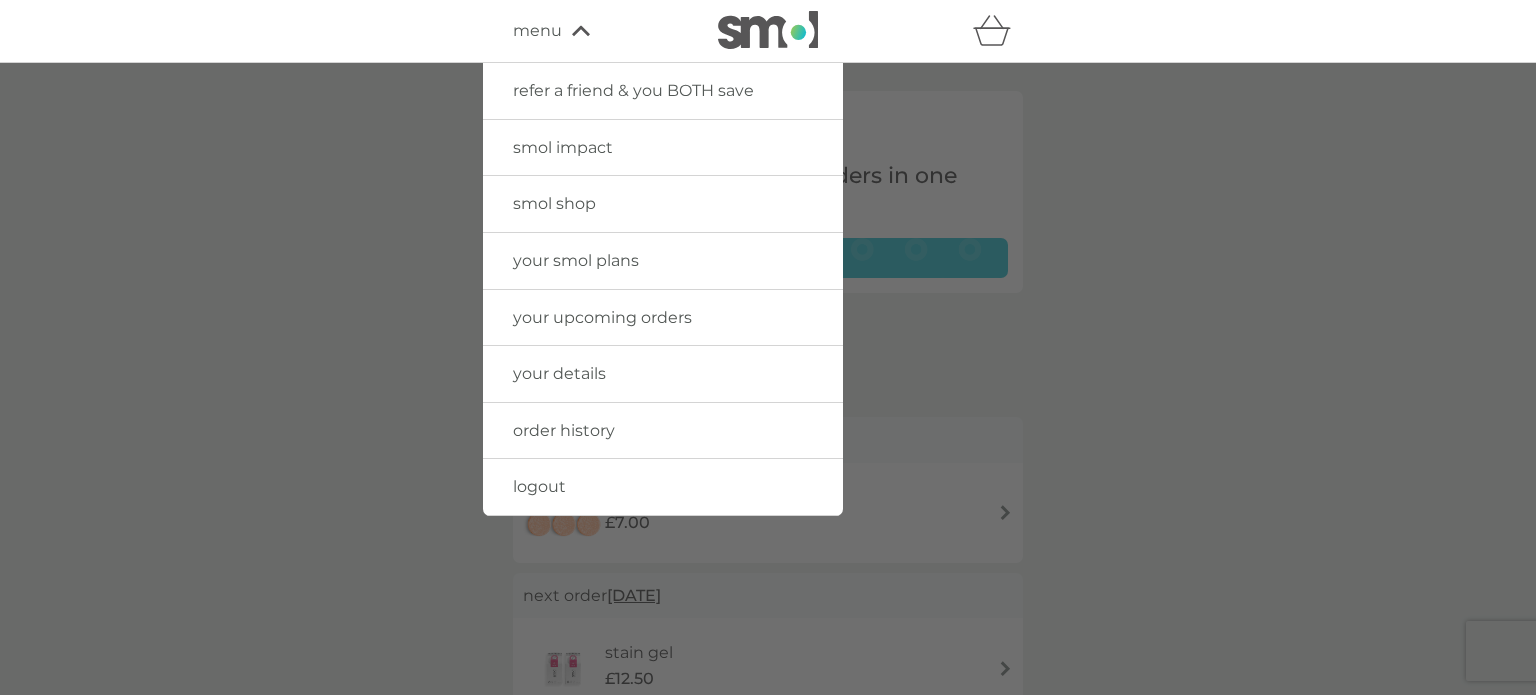 click on "logout" at bounding box center (539, 486) 